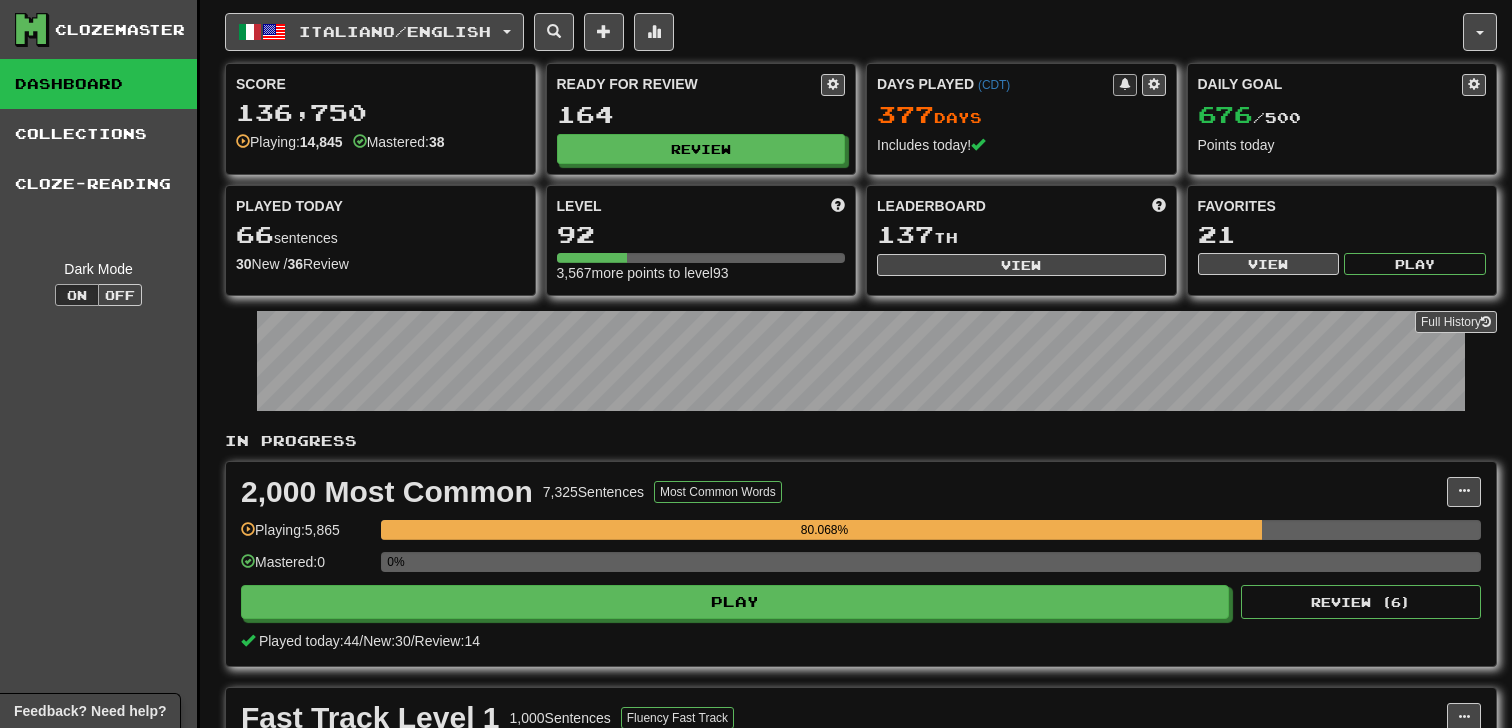 scroll, scrollTop: 0, scrollLeft: 0, axis: both 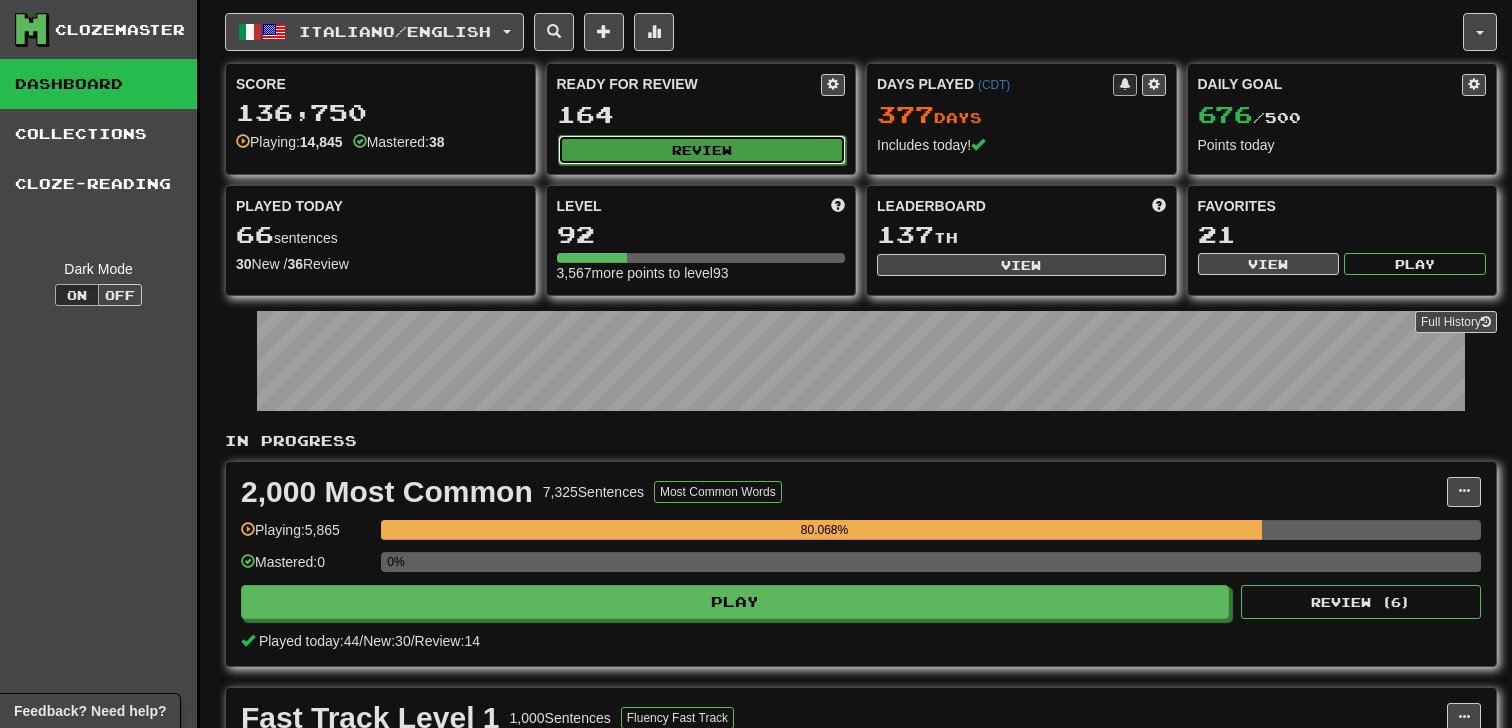 click on "Review" at bounding box center (702, 150) 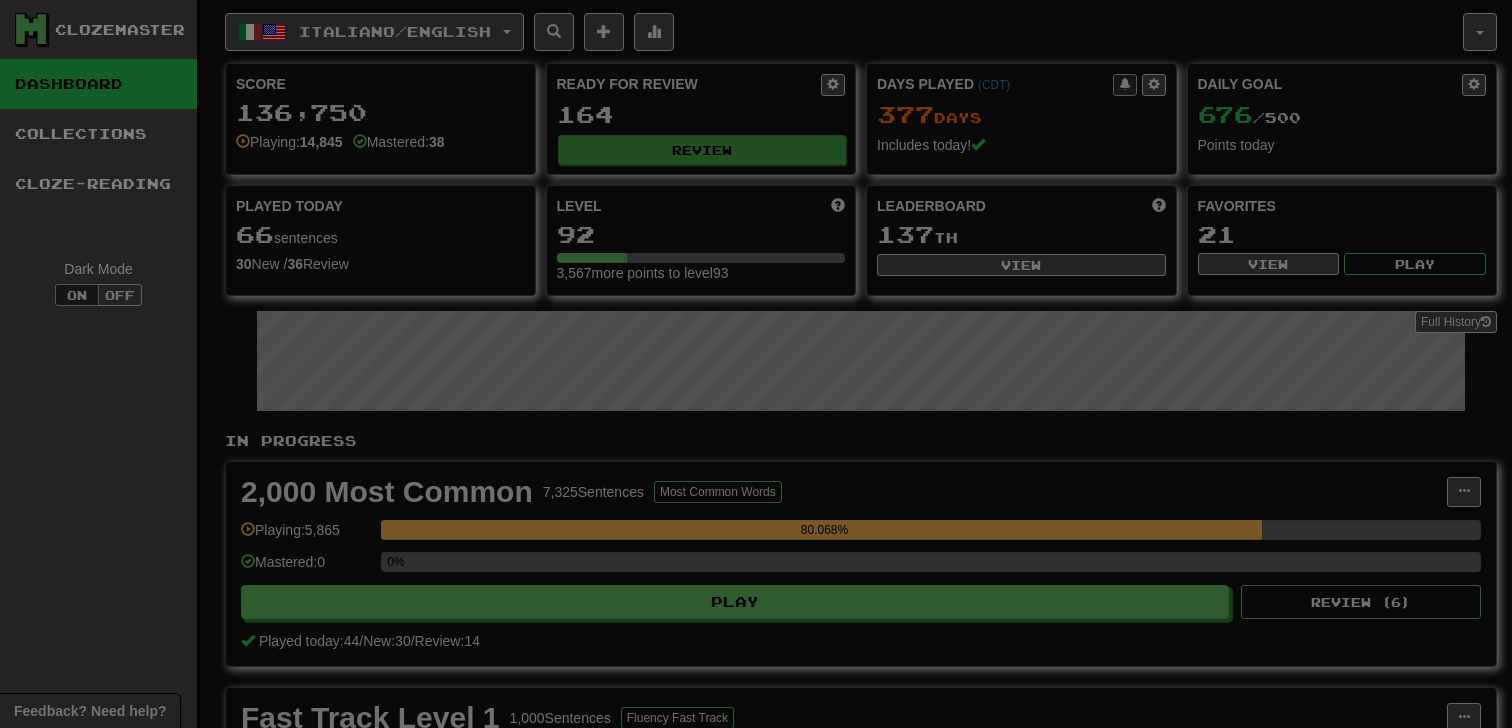 click at bounding box center (756, 364) 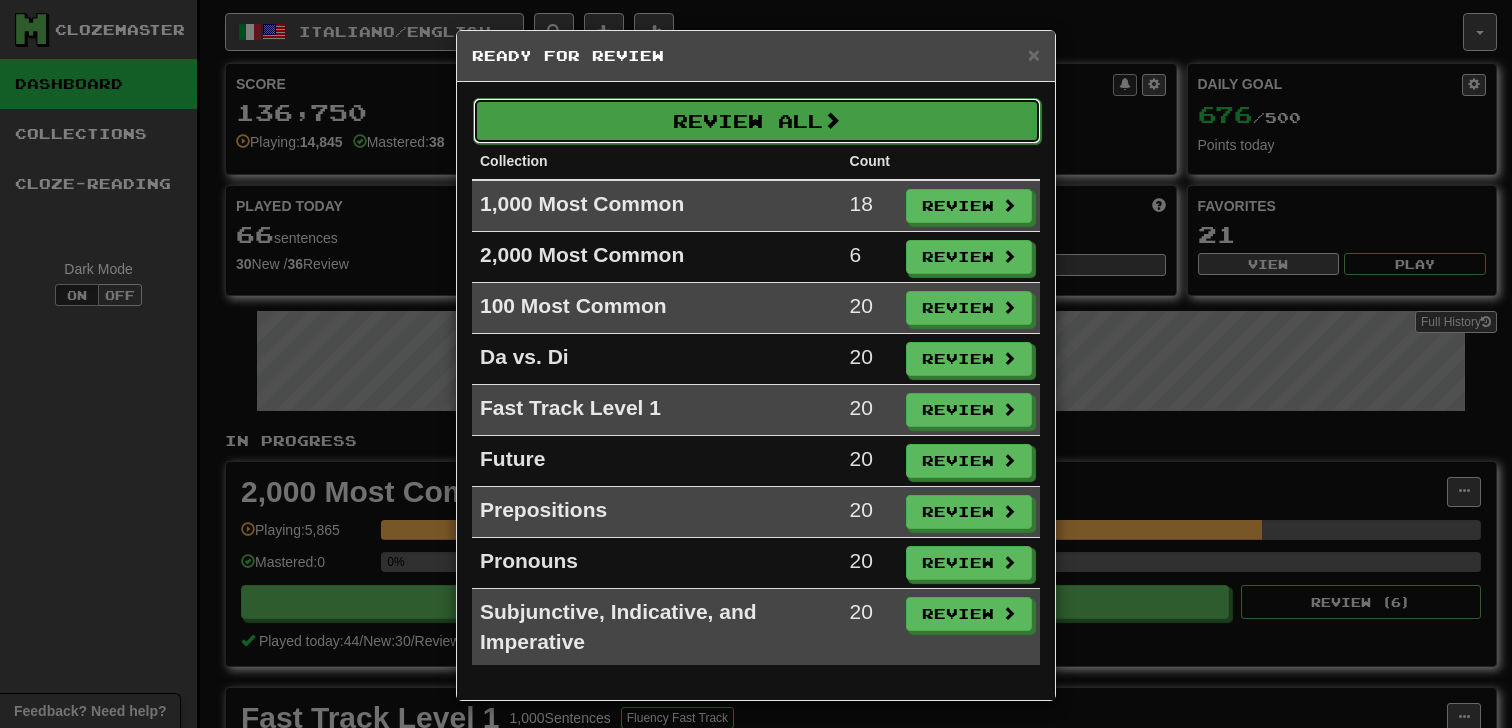 click on "Review All" at bounding box center (757, 121) 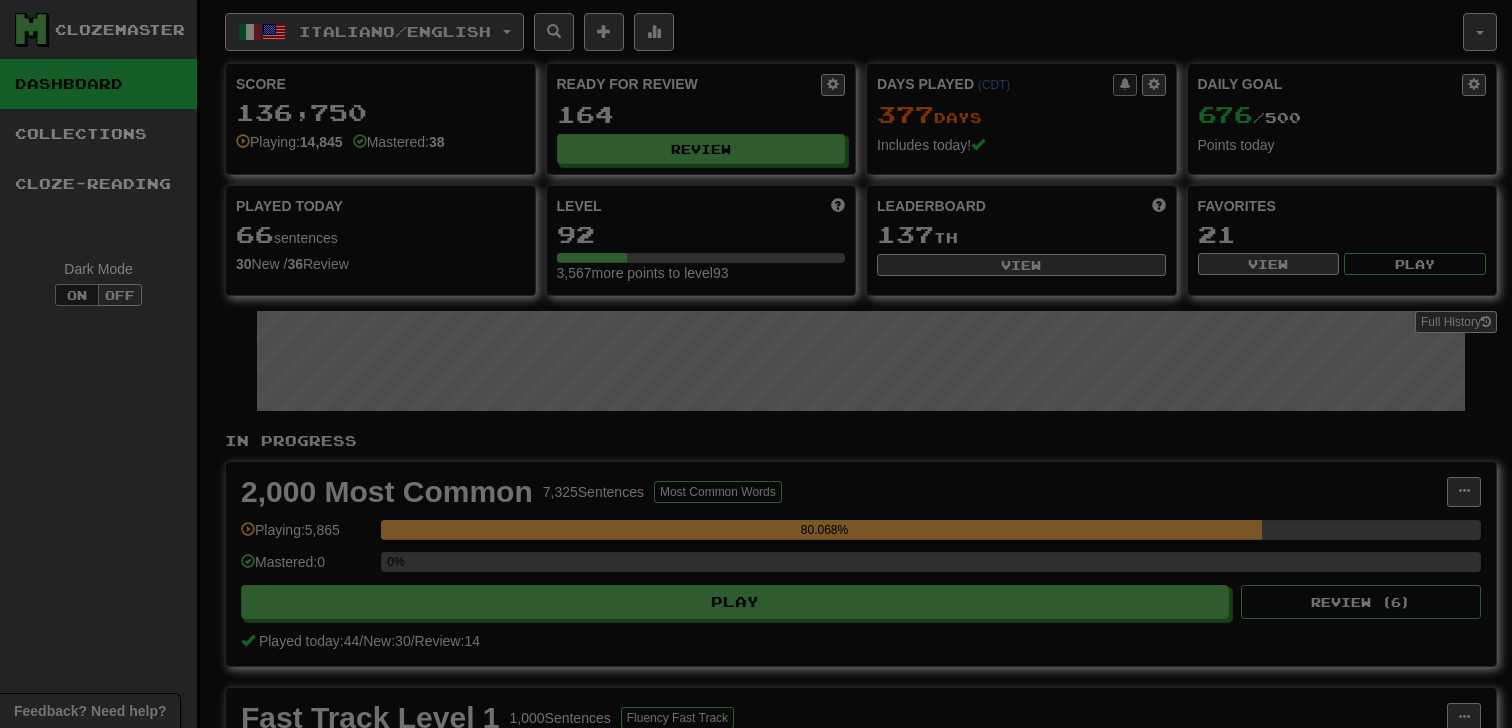 select on "**" 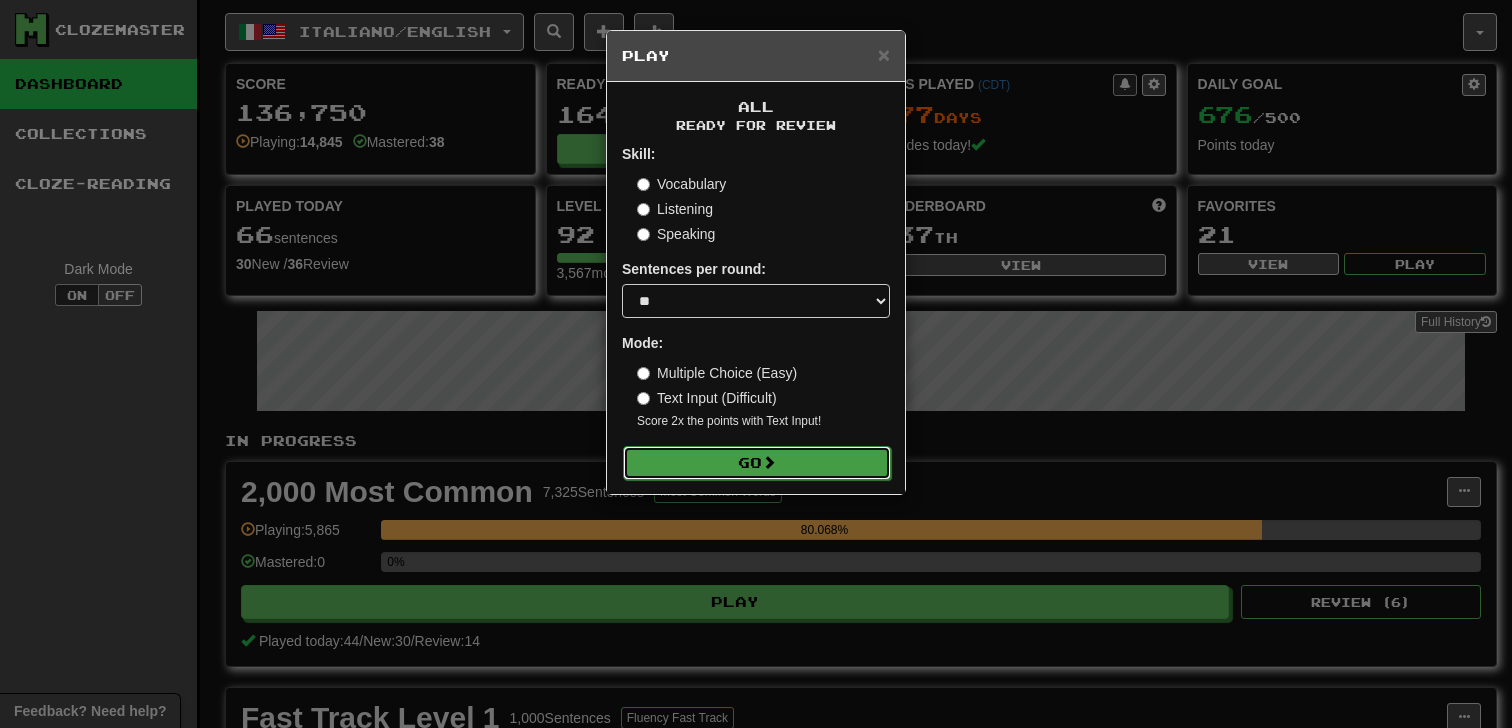 click on "Go" at bounding box center [757, 463] 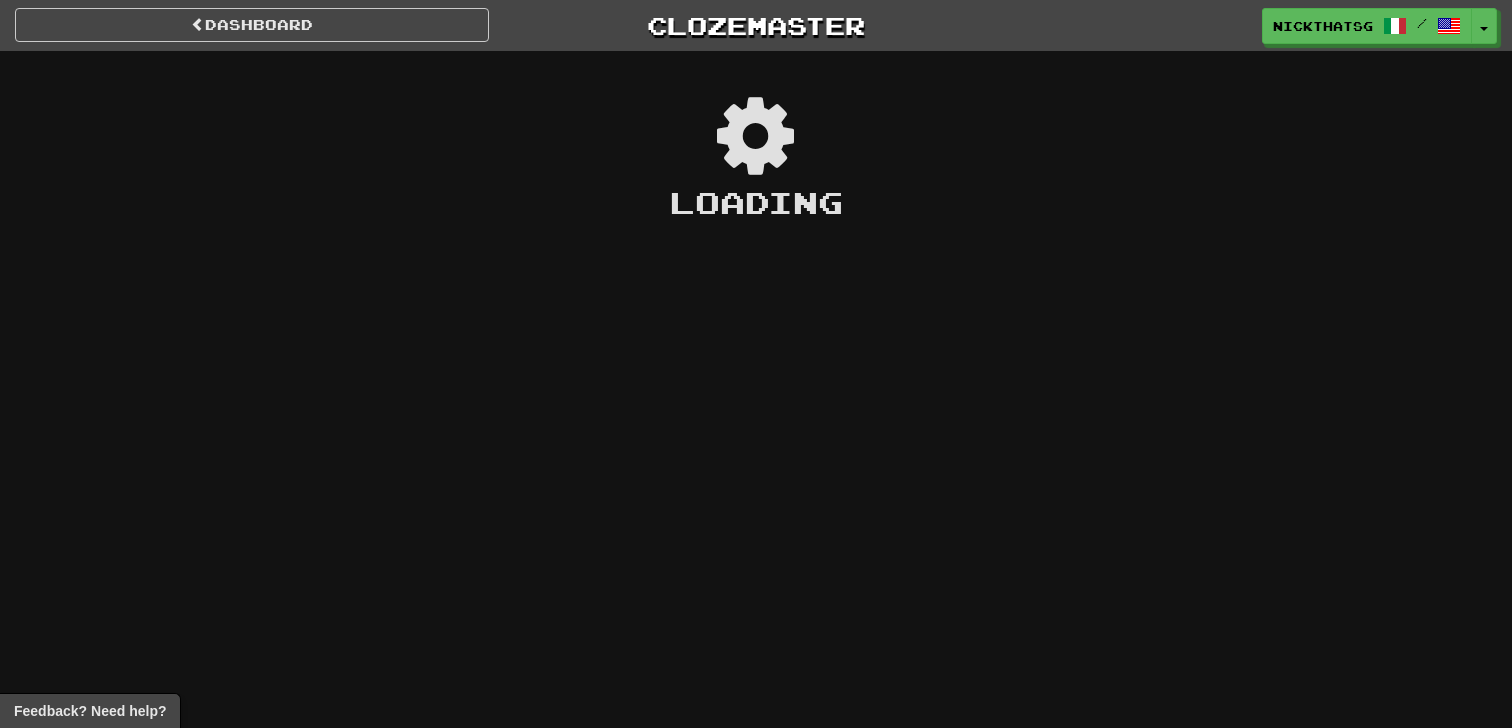 scroll, scrollTop: 0, scrollLeft: 0, axis: both 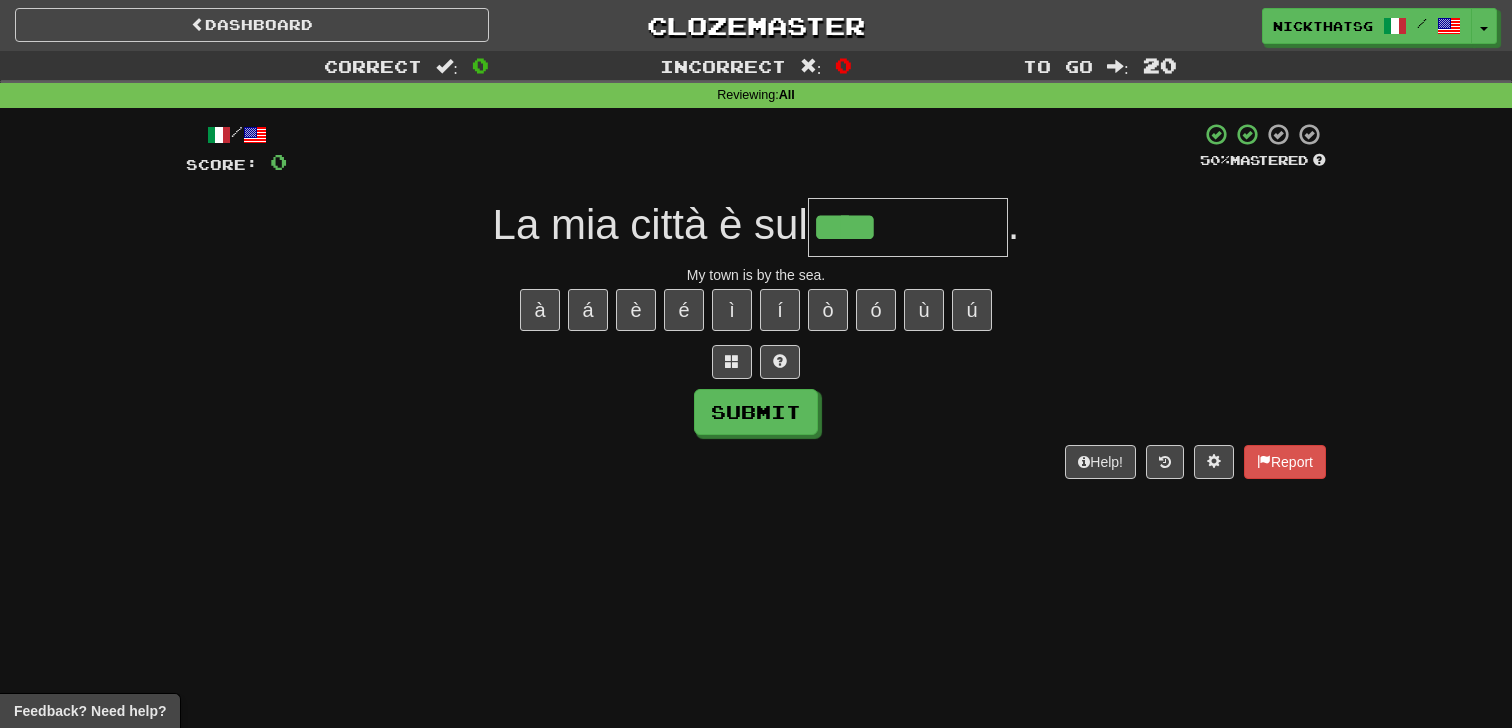 type on "****" 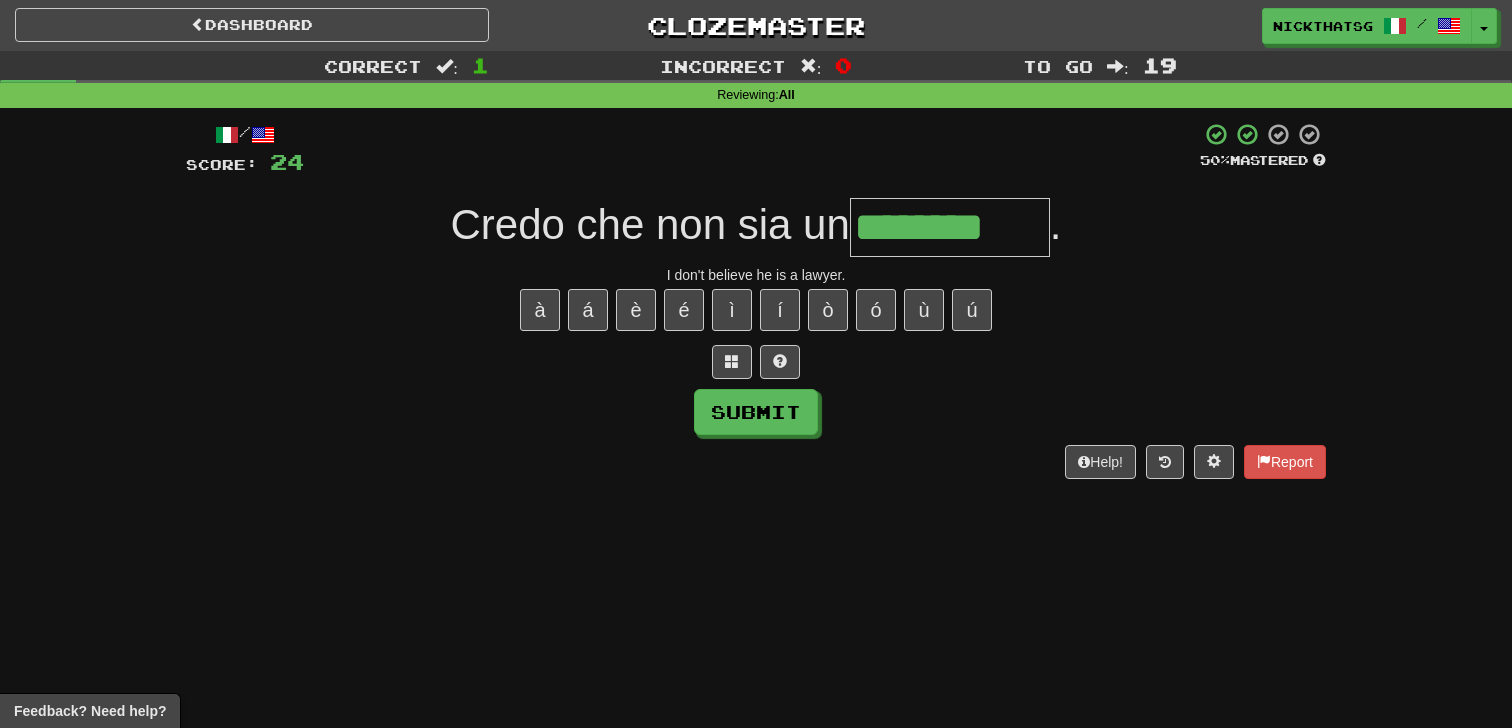 type on "********" 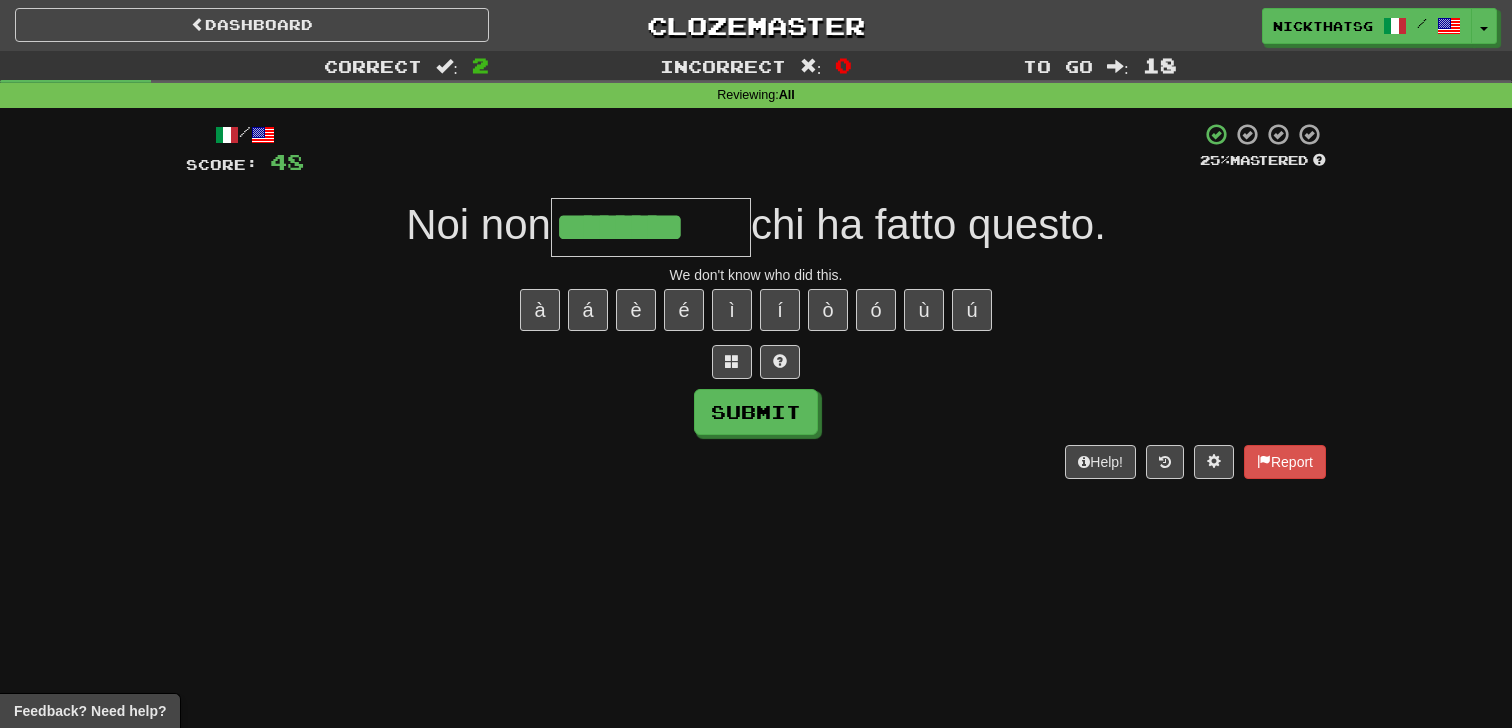 type on "********" 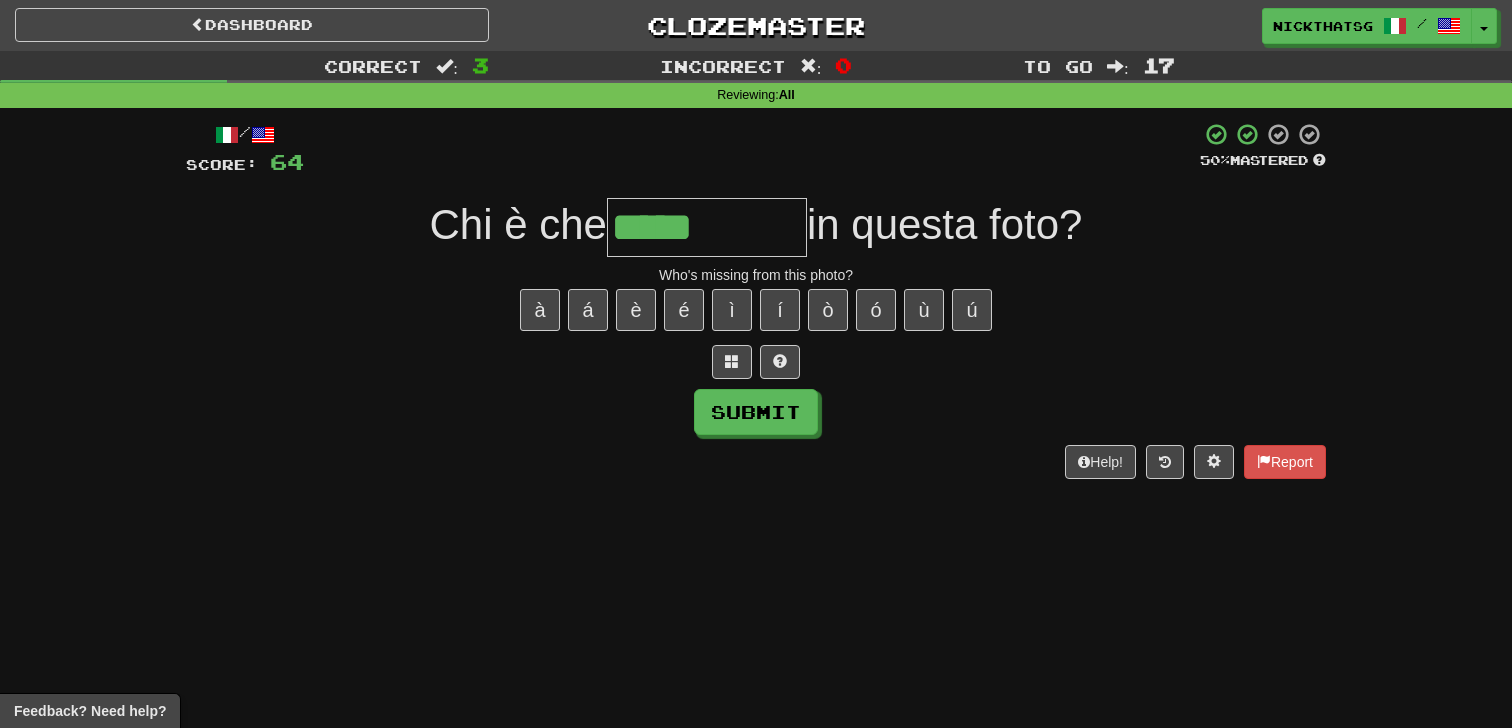 type on "*****" 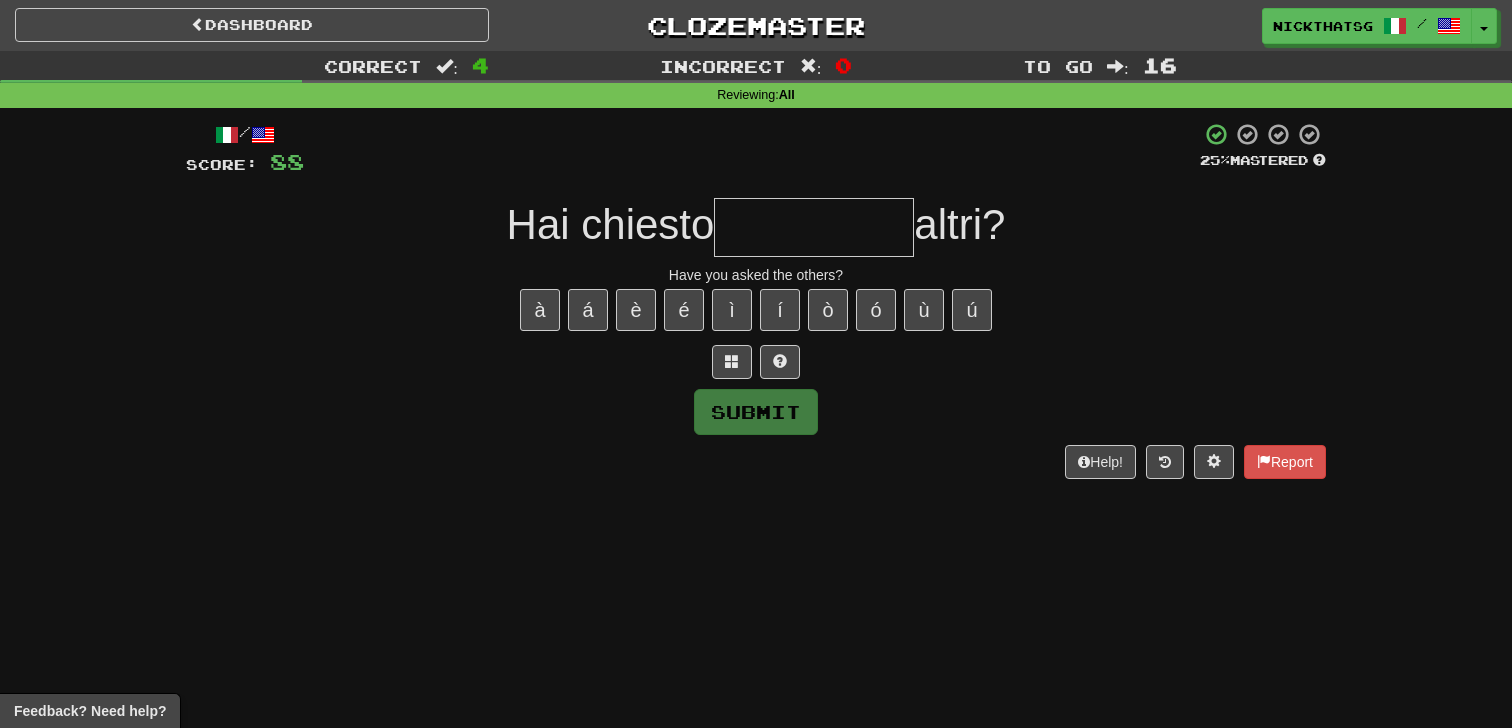 type on "*" 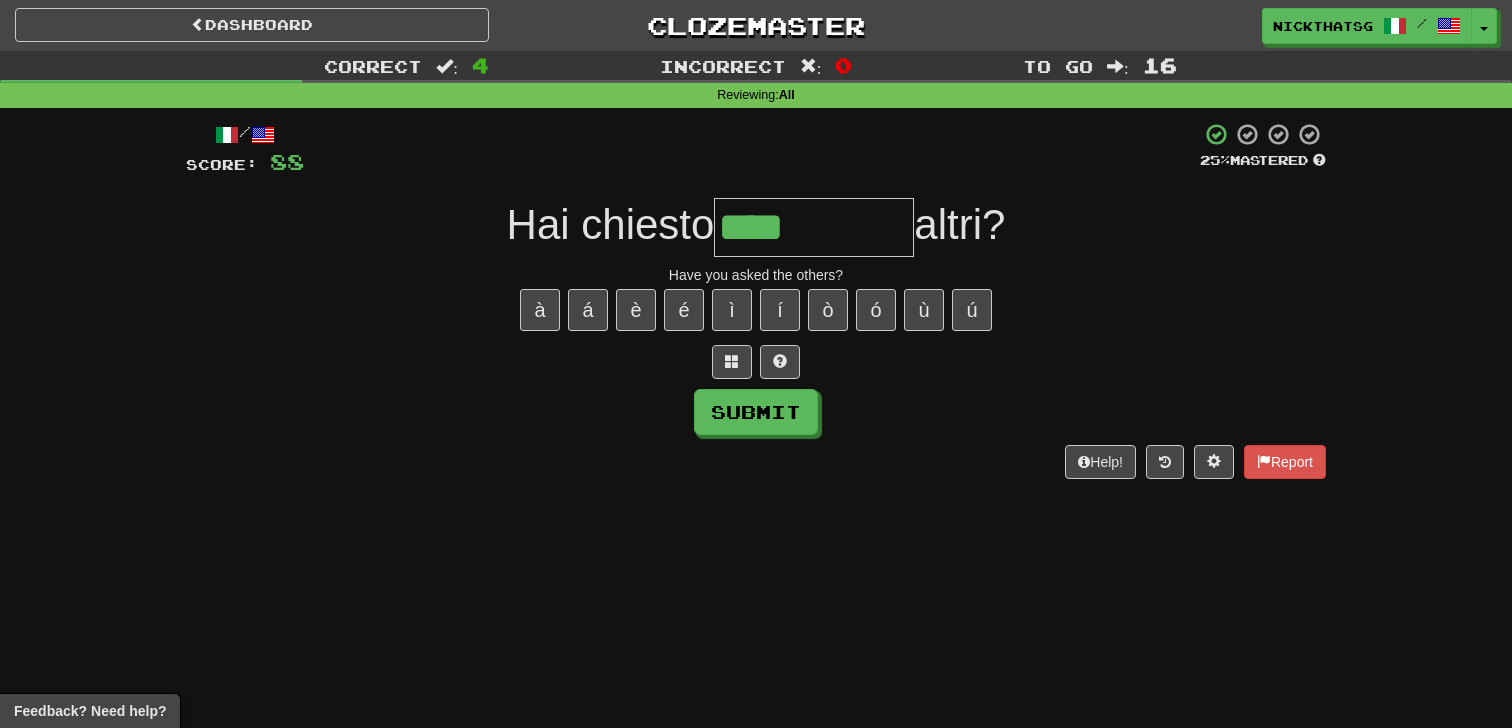 type on "****" 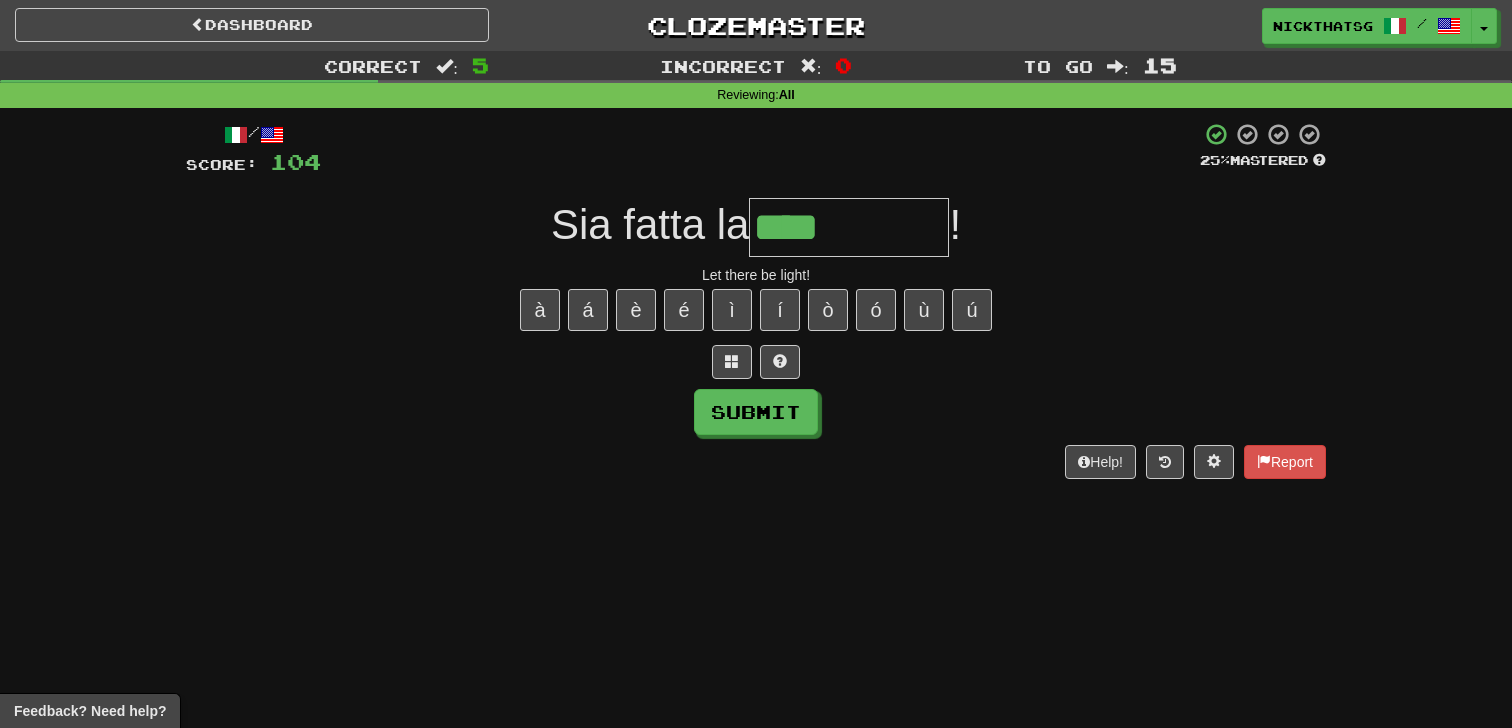 type on "****" 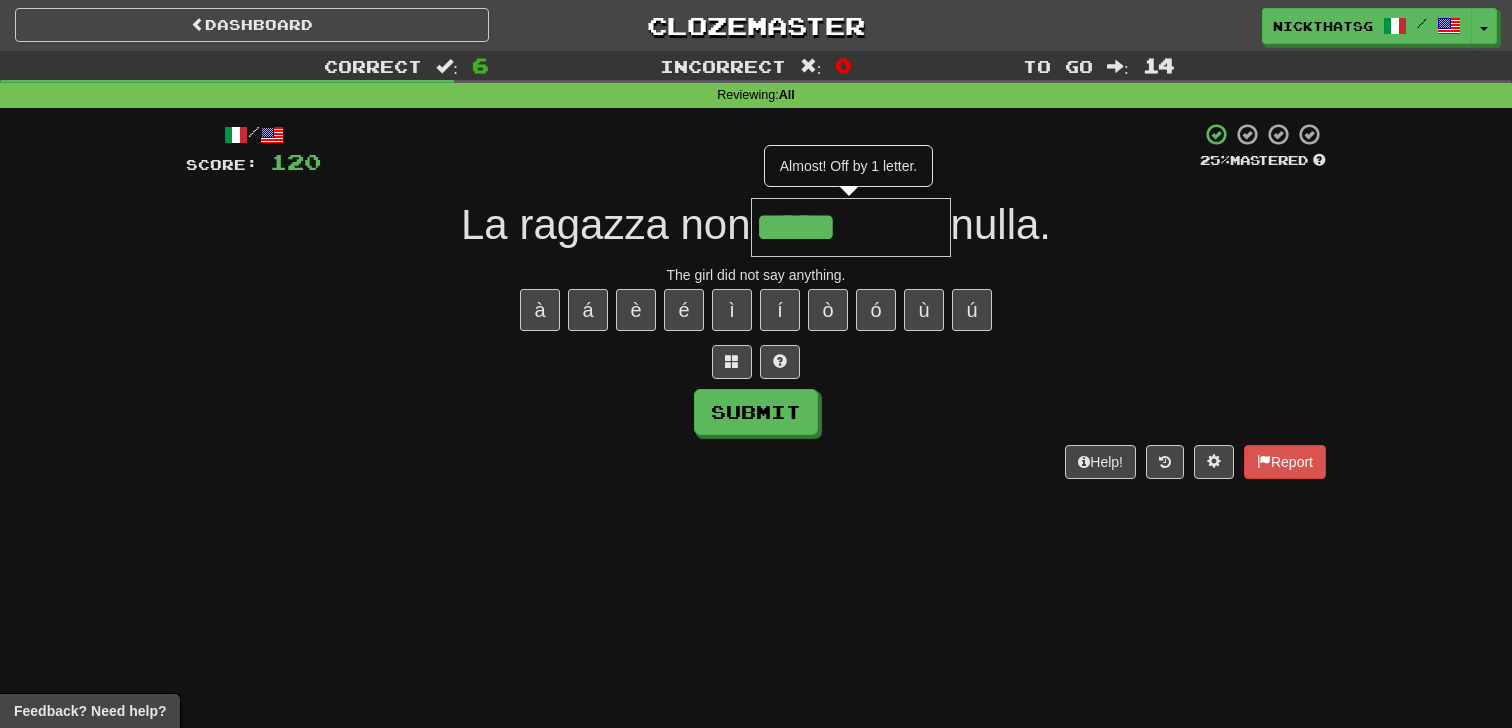 type on "*****" 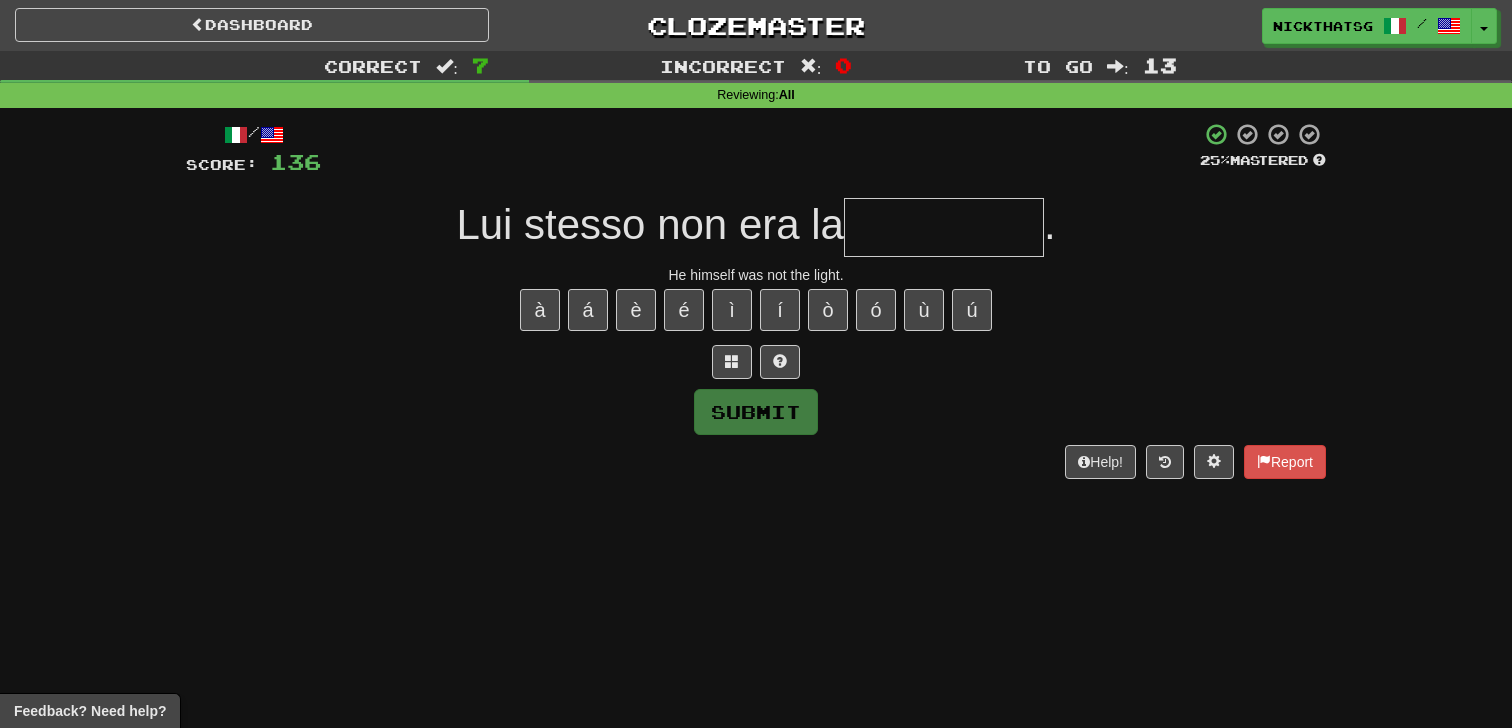 type on "*" 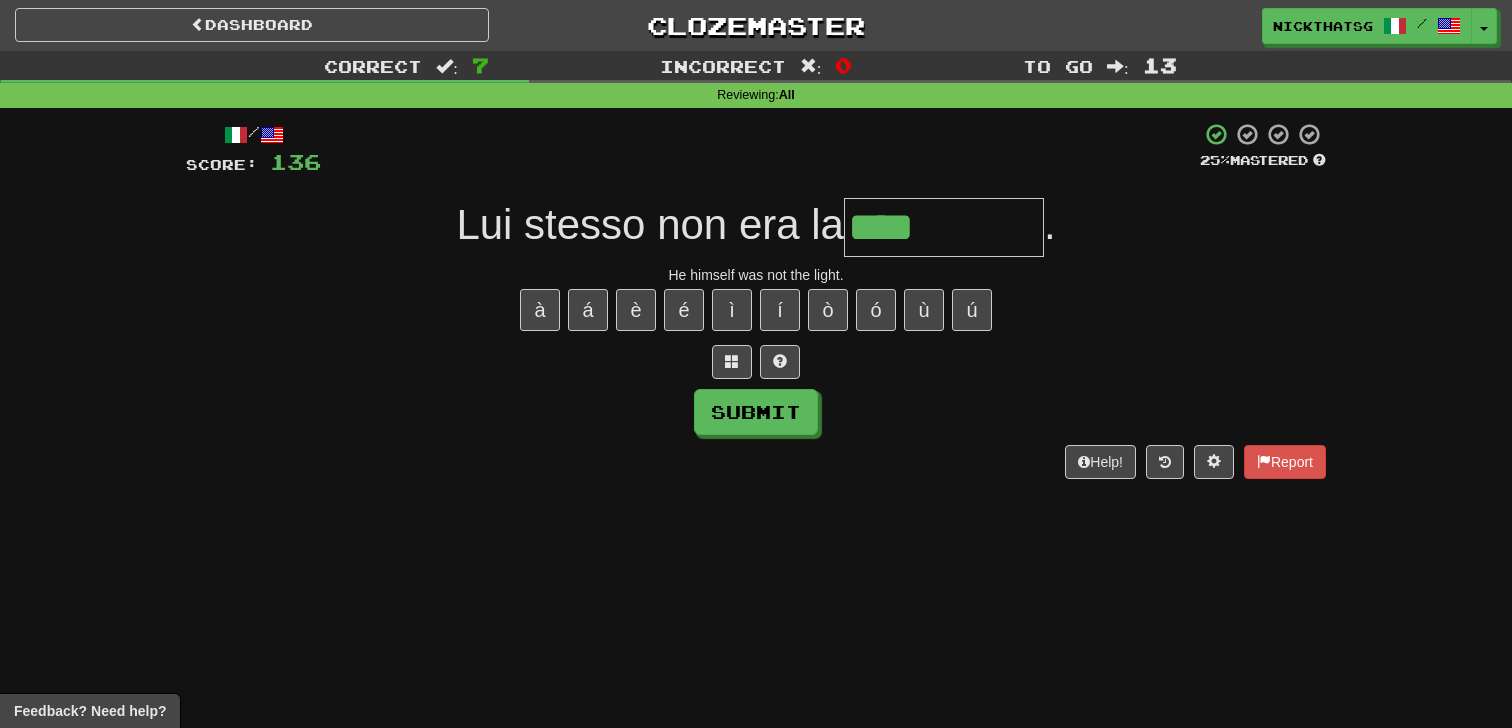 type on "****" 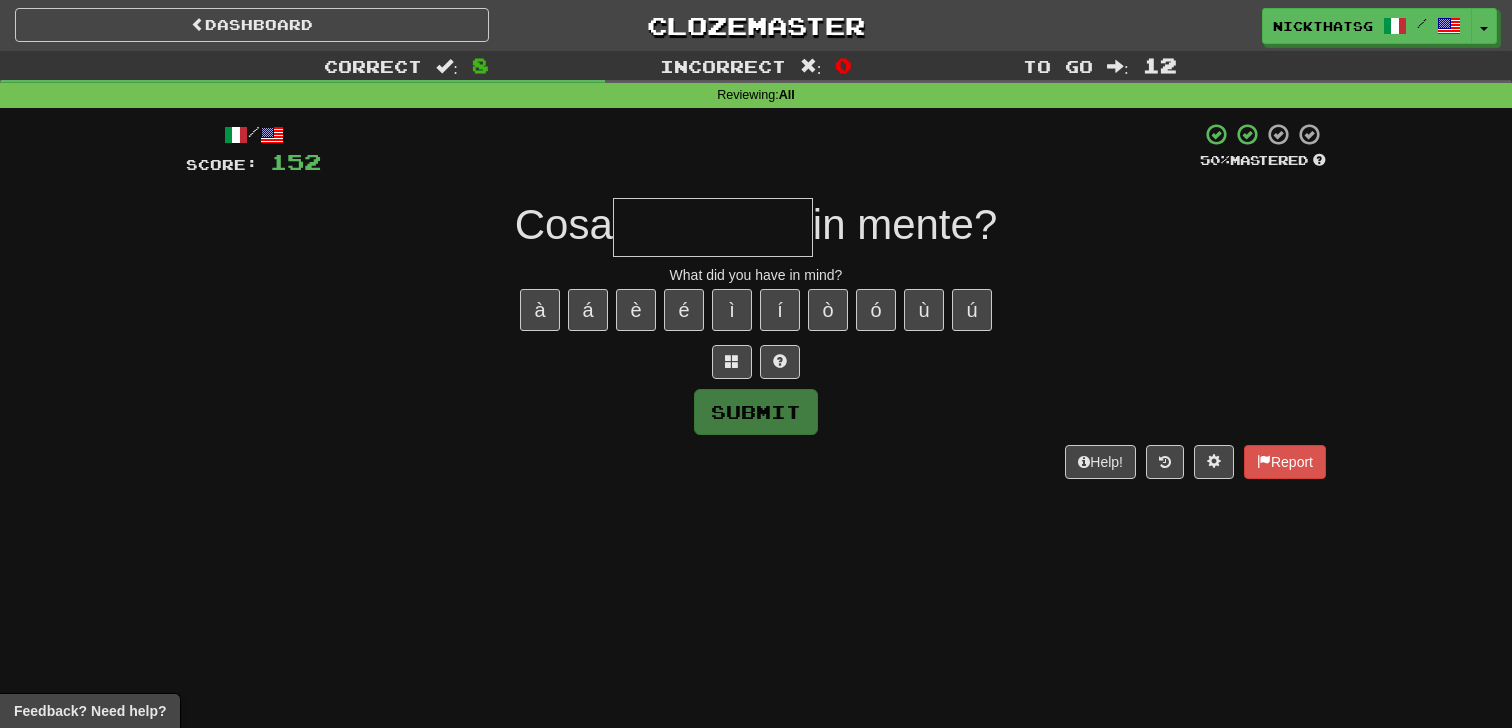 type on "*" 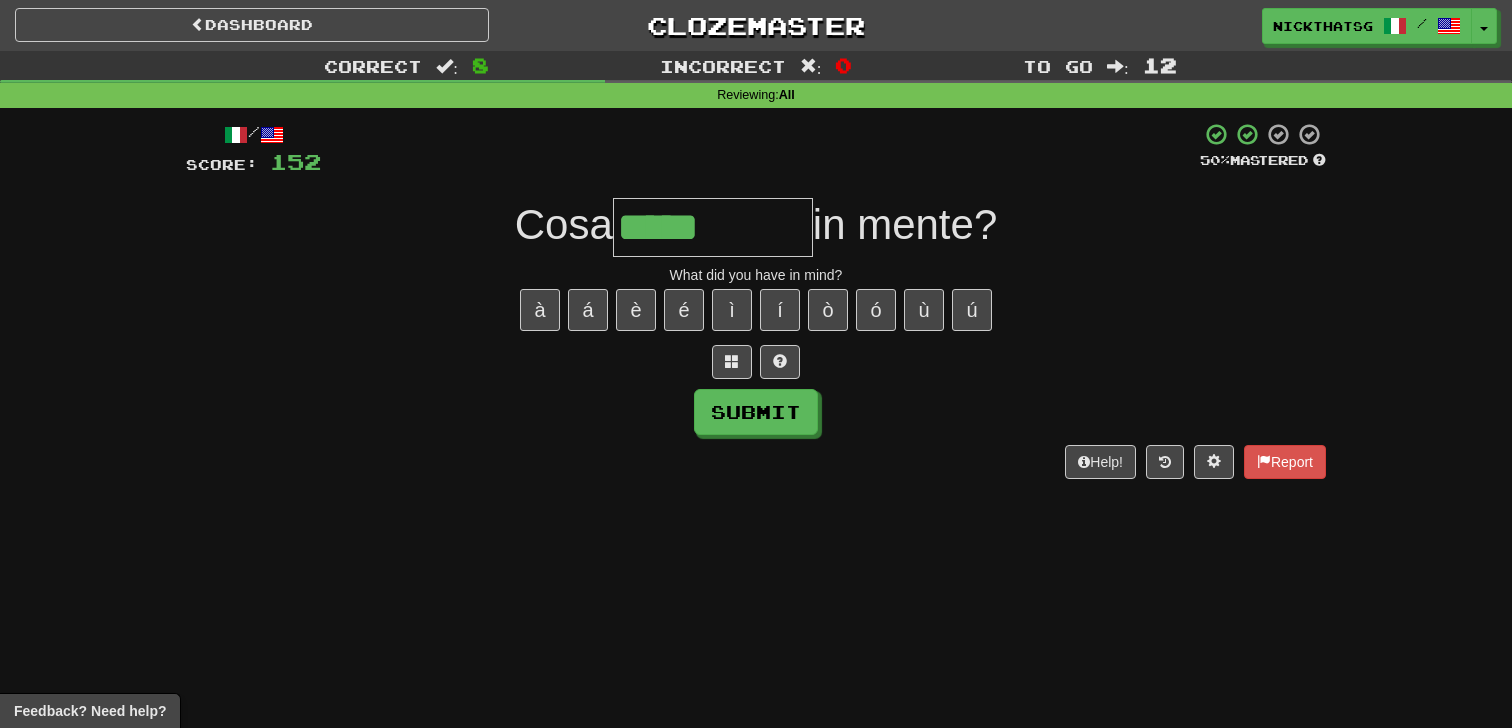 type on "*****" 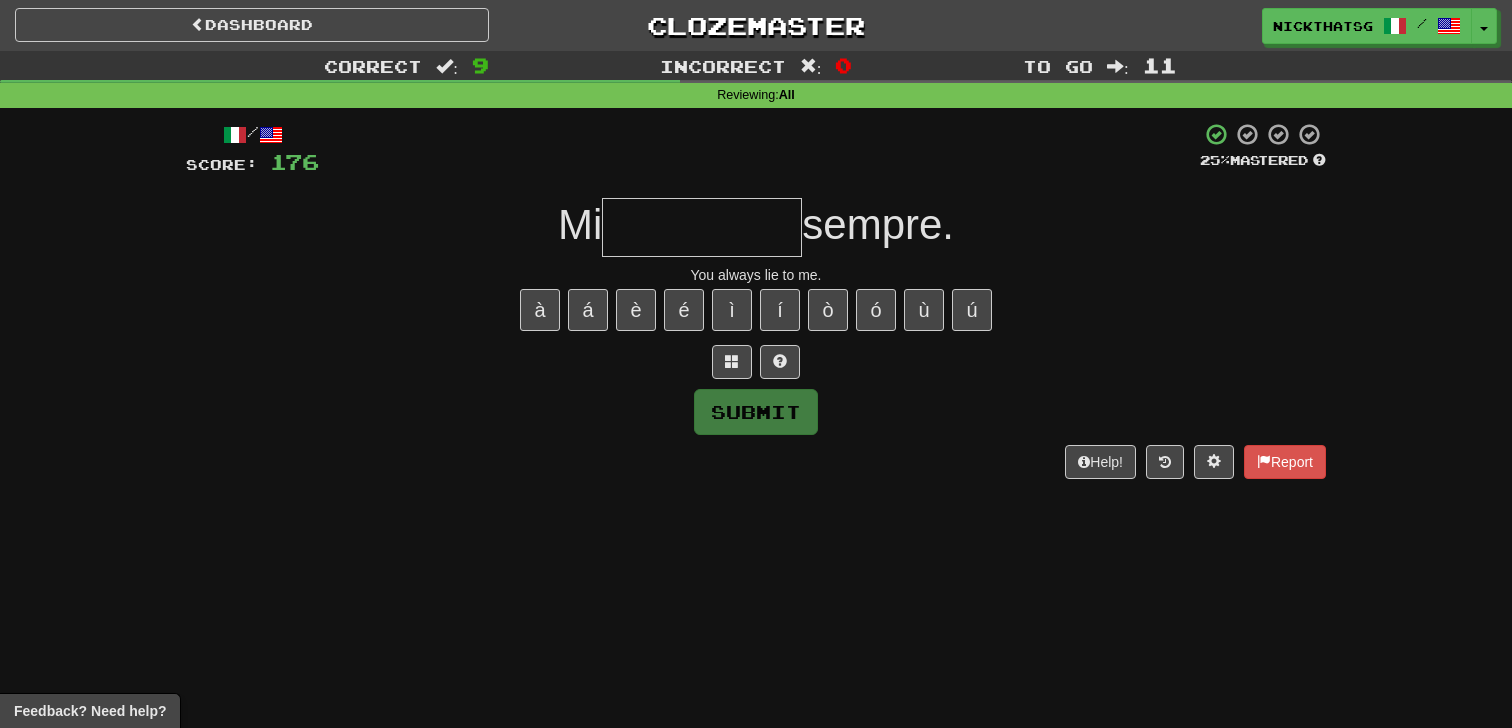 type on "*" 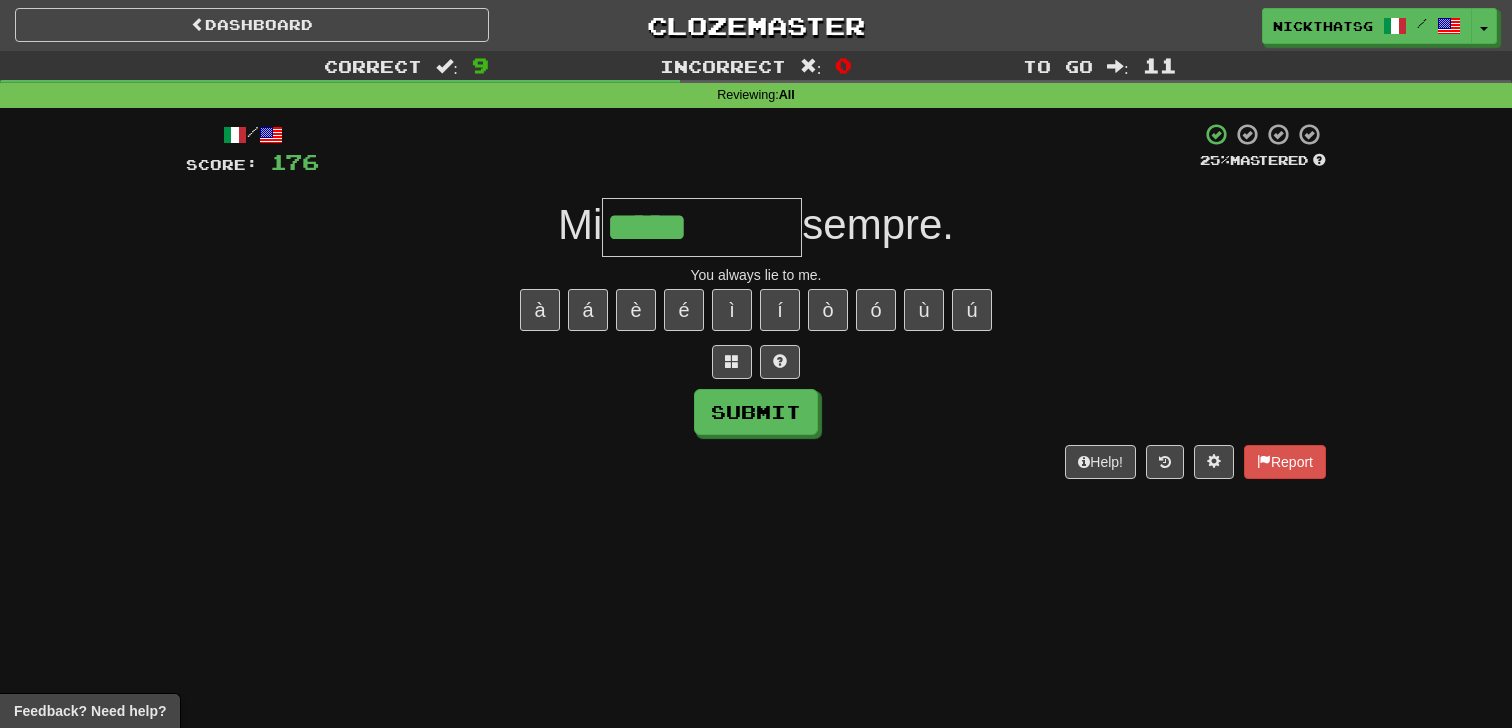 type on "*****" 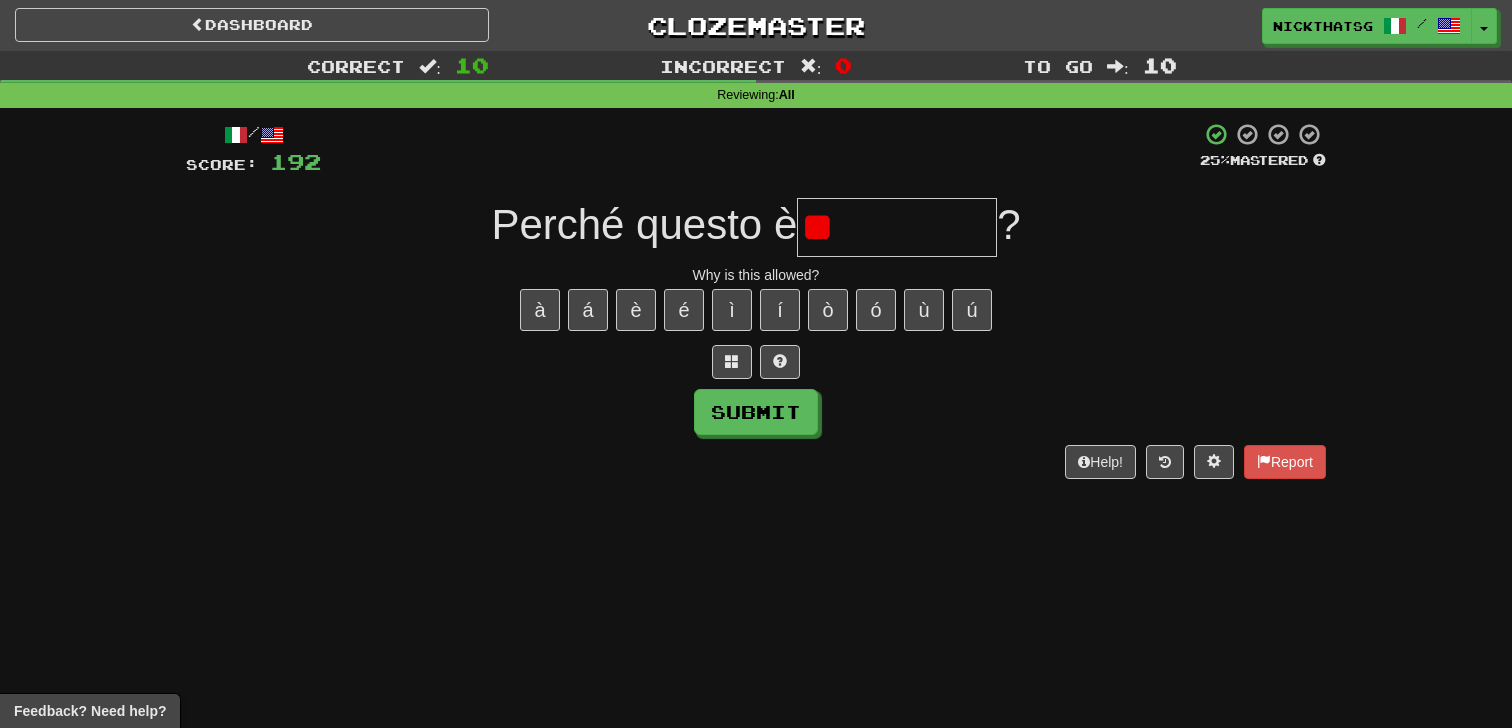 type on "*" 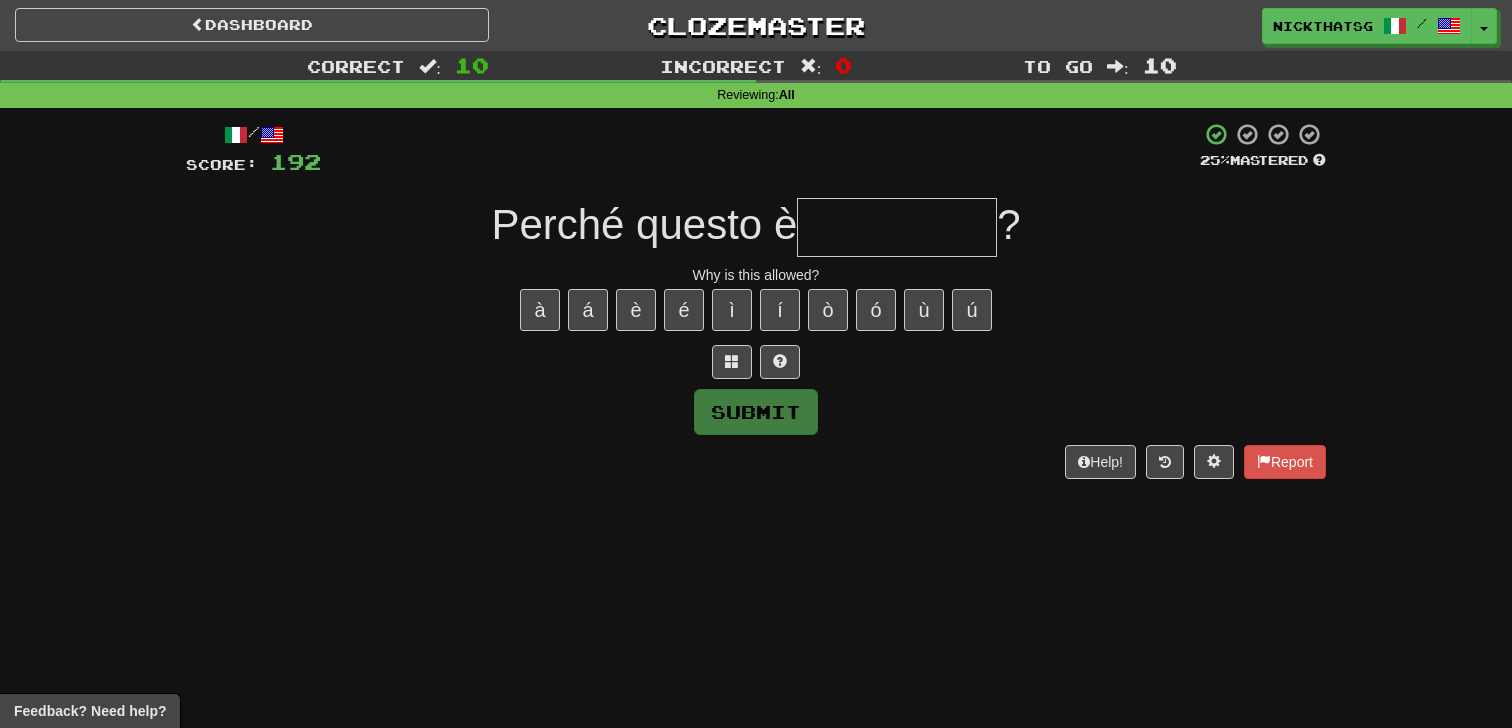 type on "*" 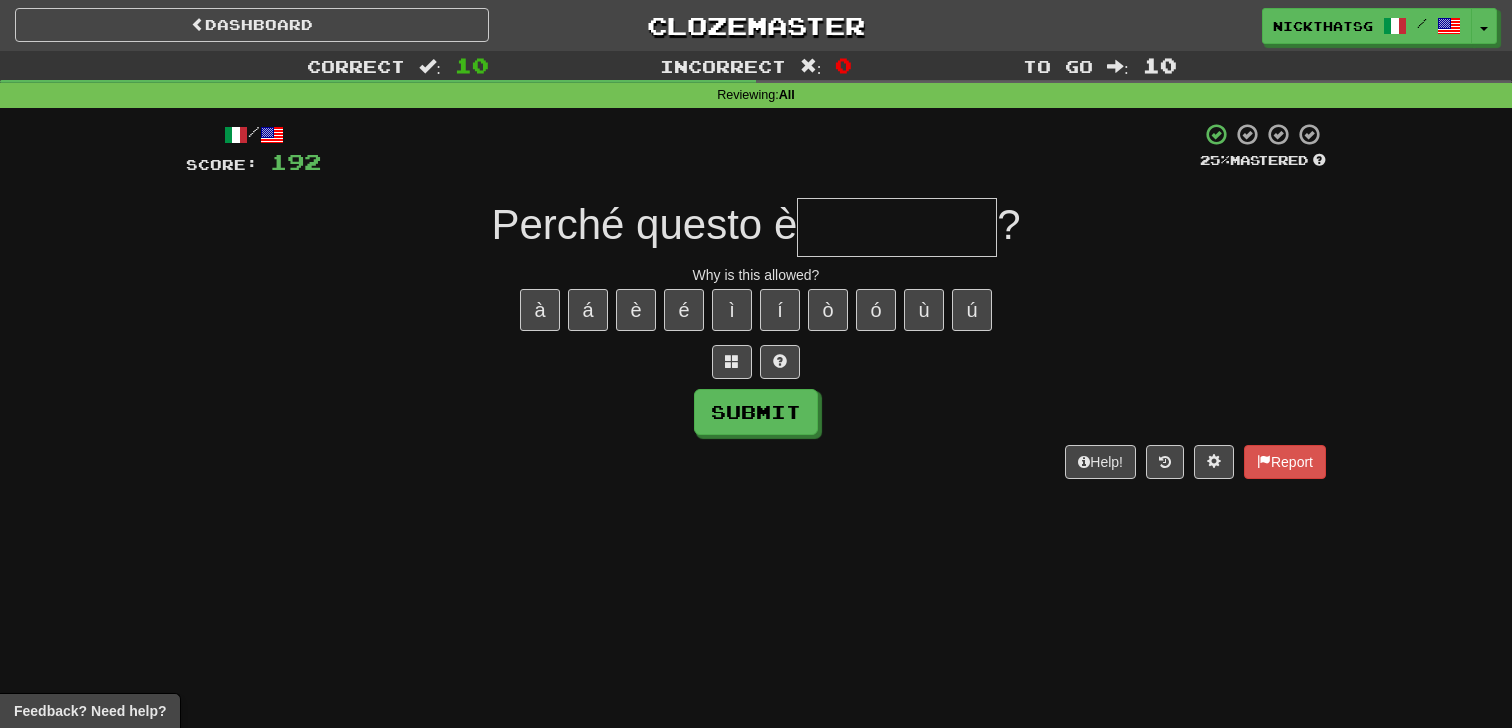 type on "*" 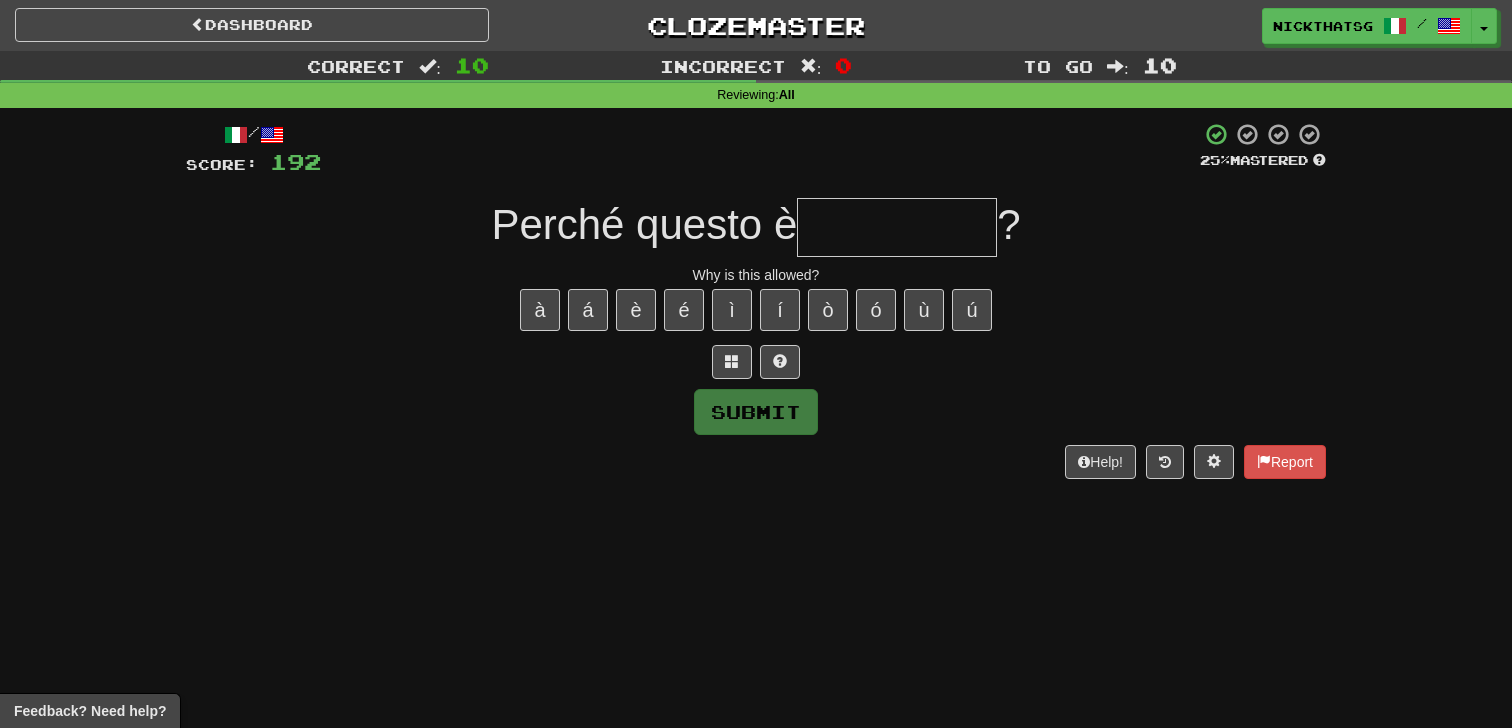 type on "*" 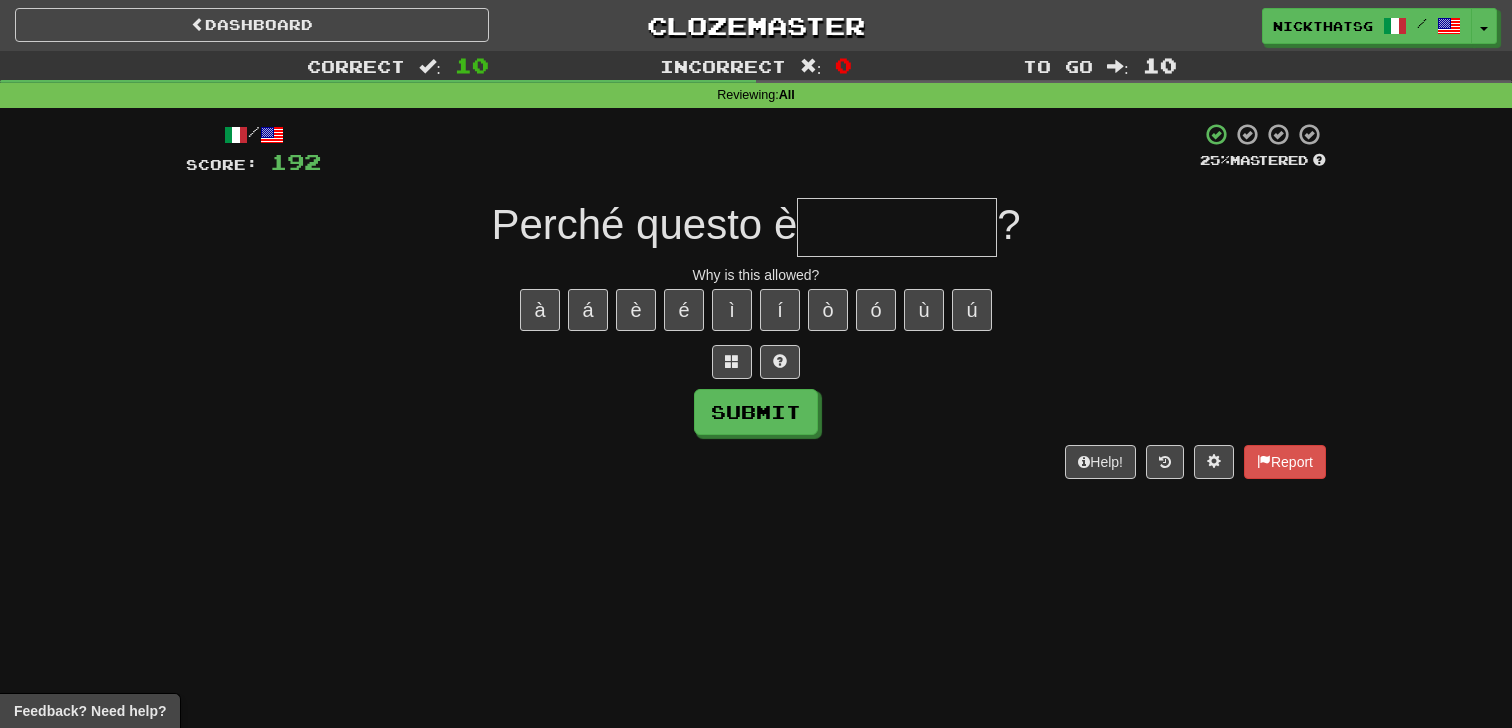 type on "*" 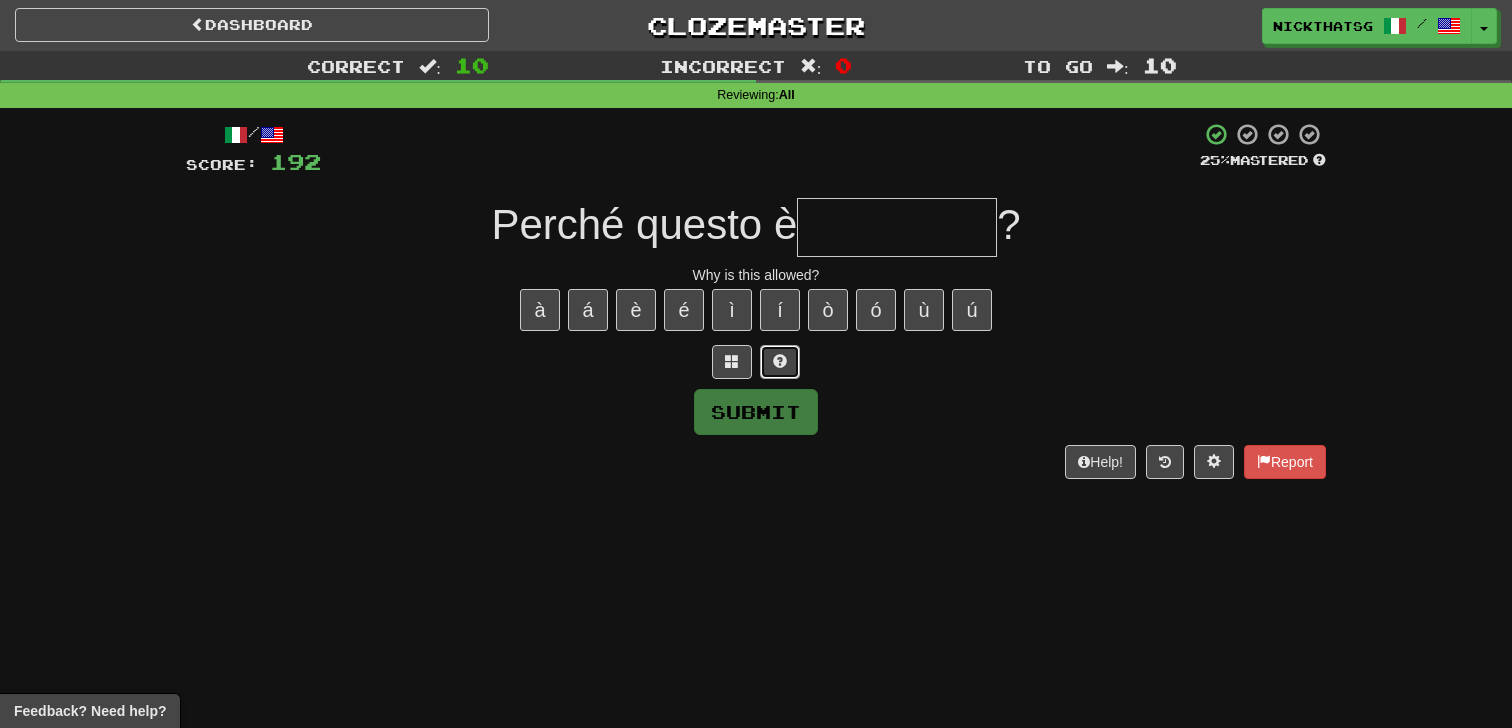 click at bounding box center [780, 362] 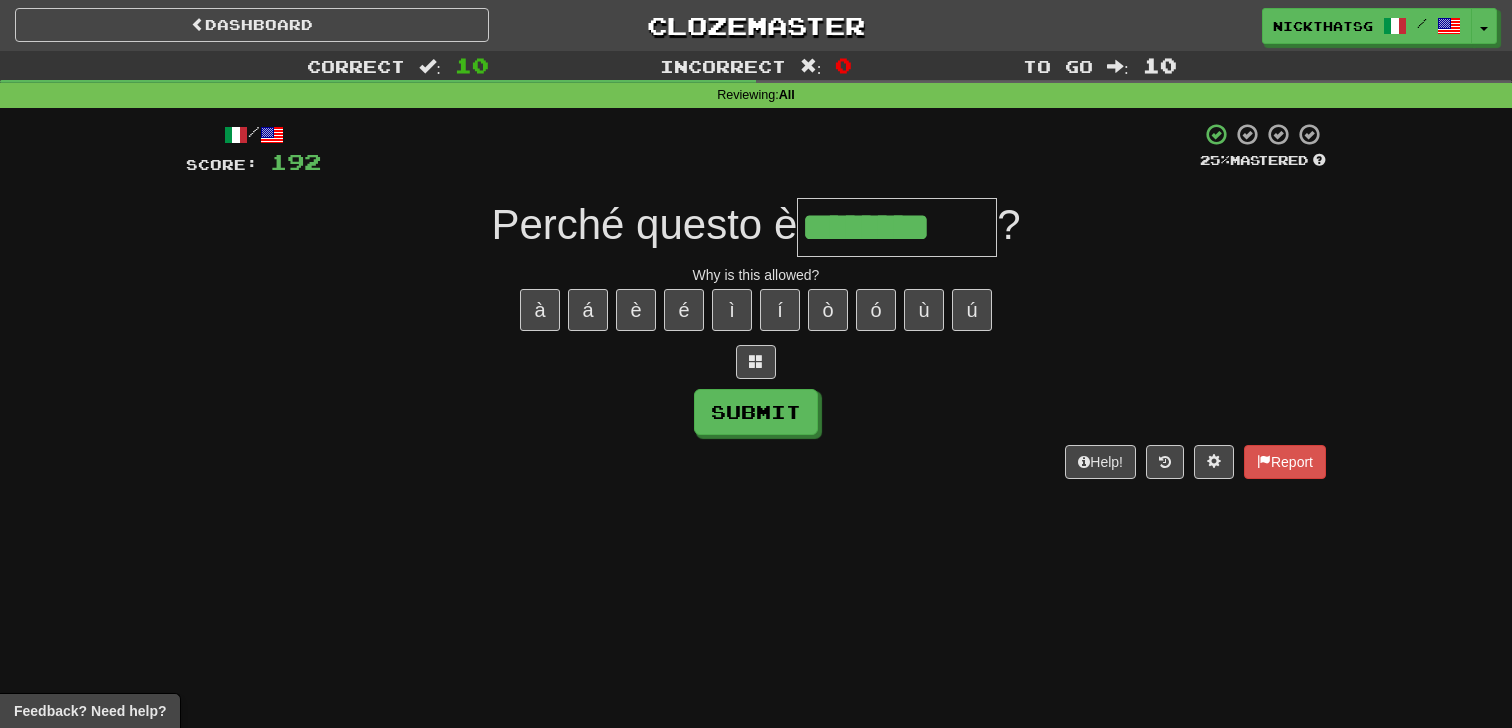 type on "********" 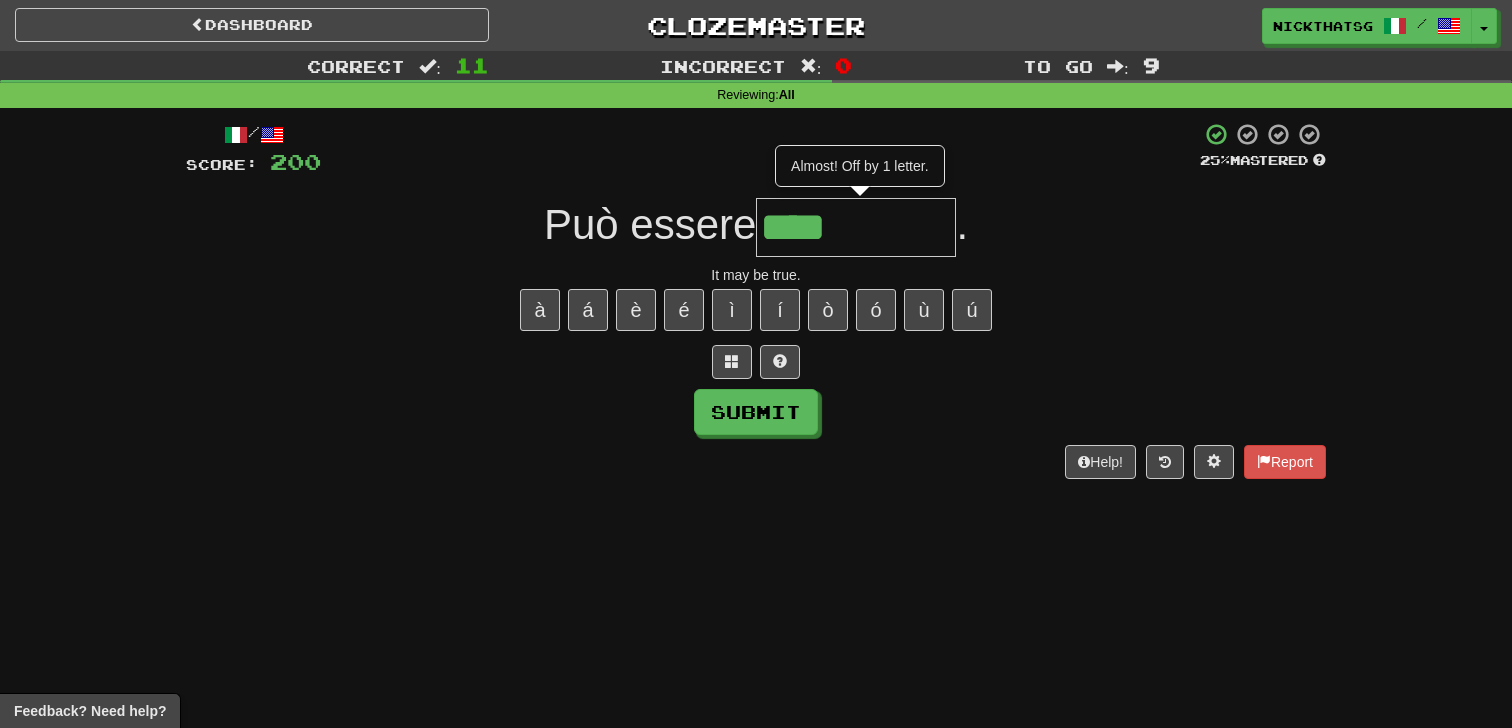type on "****" 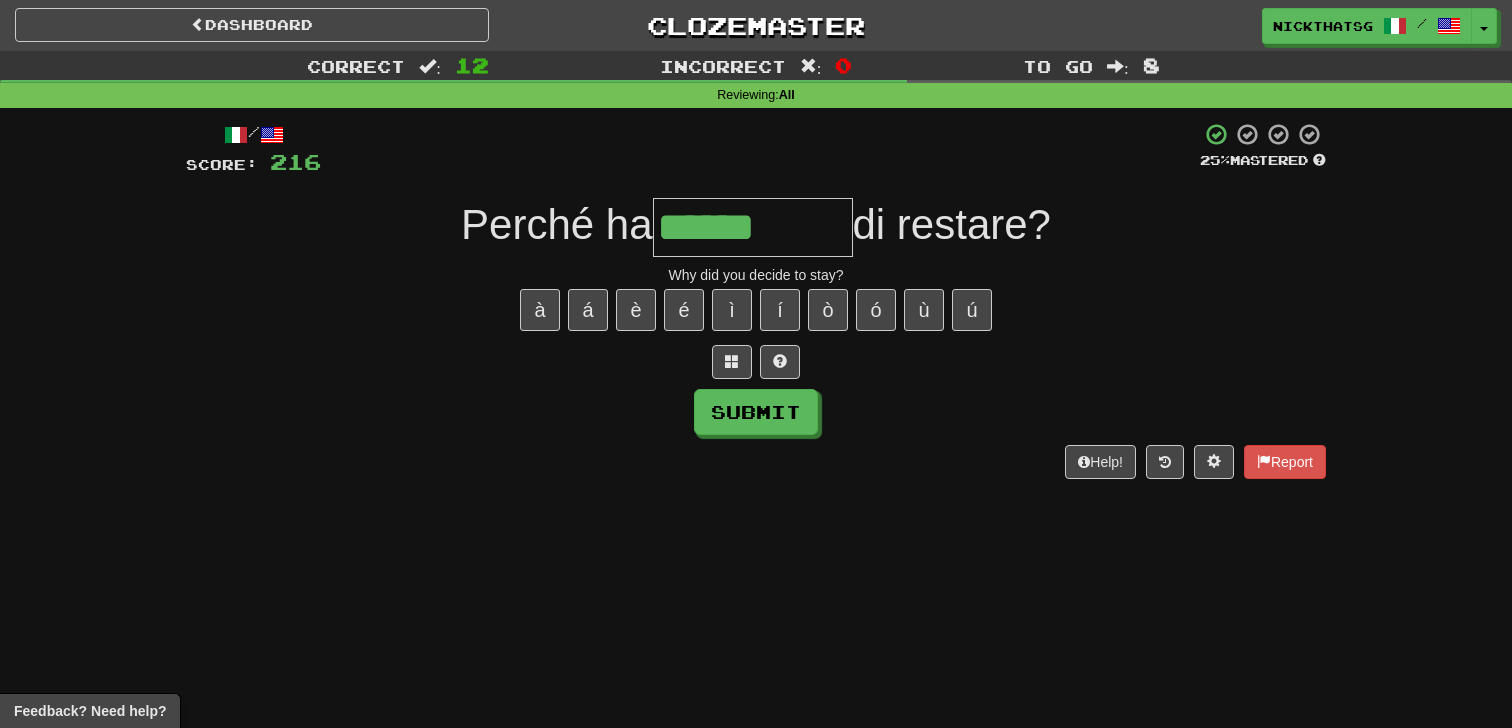 type on "******" 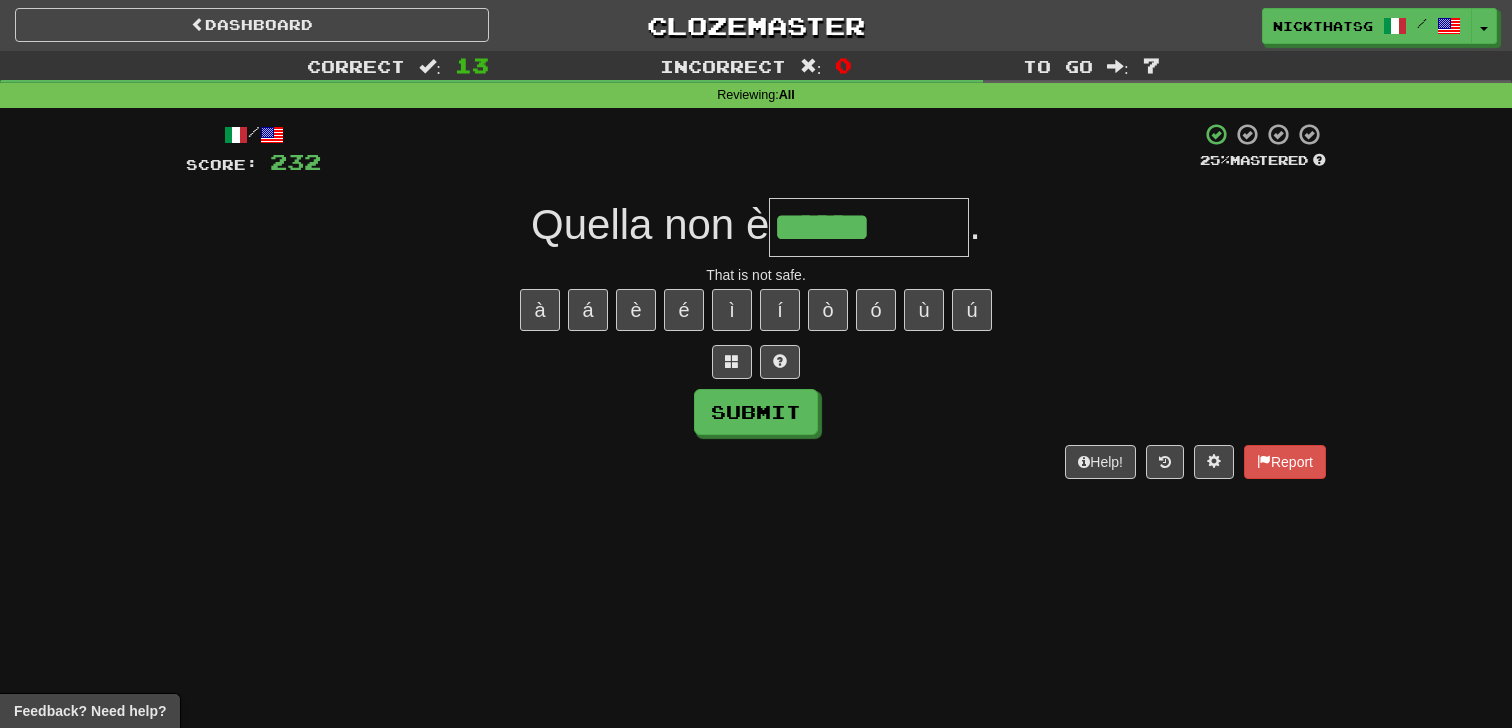 type on "******" 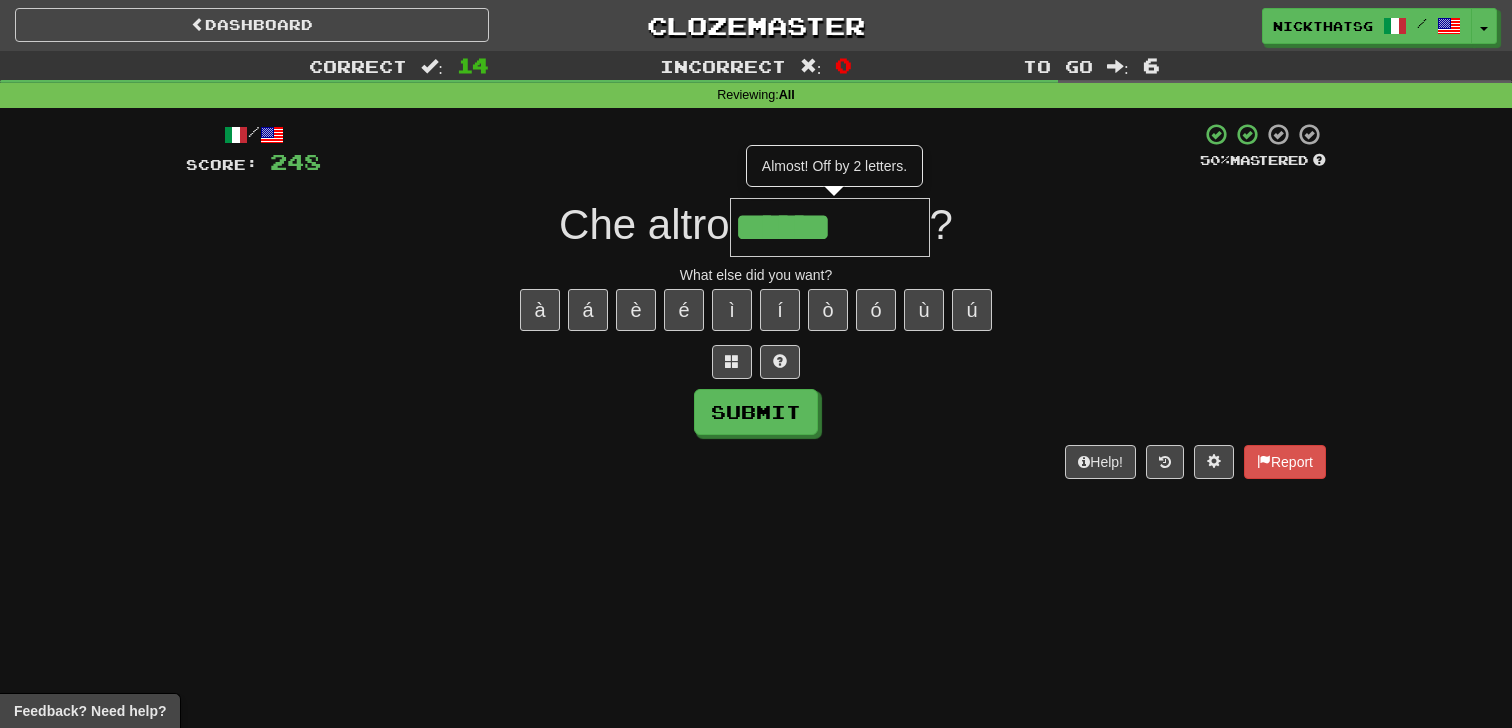 type on "******" 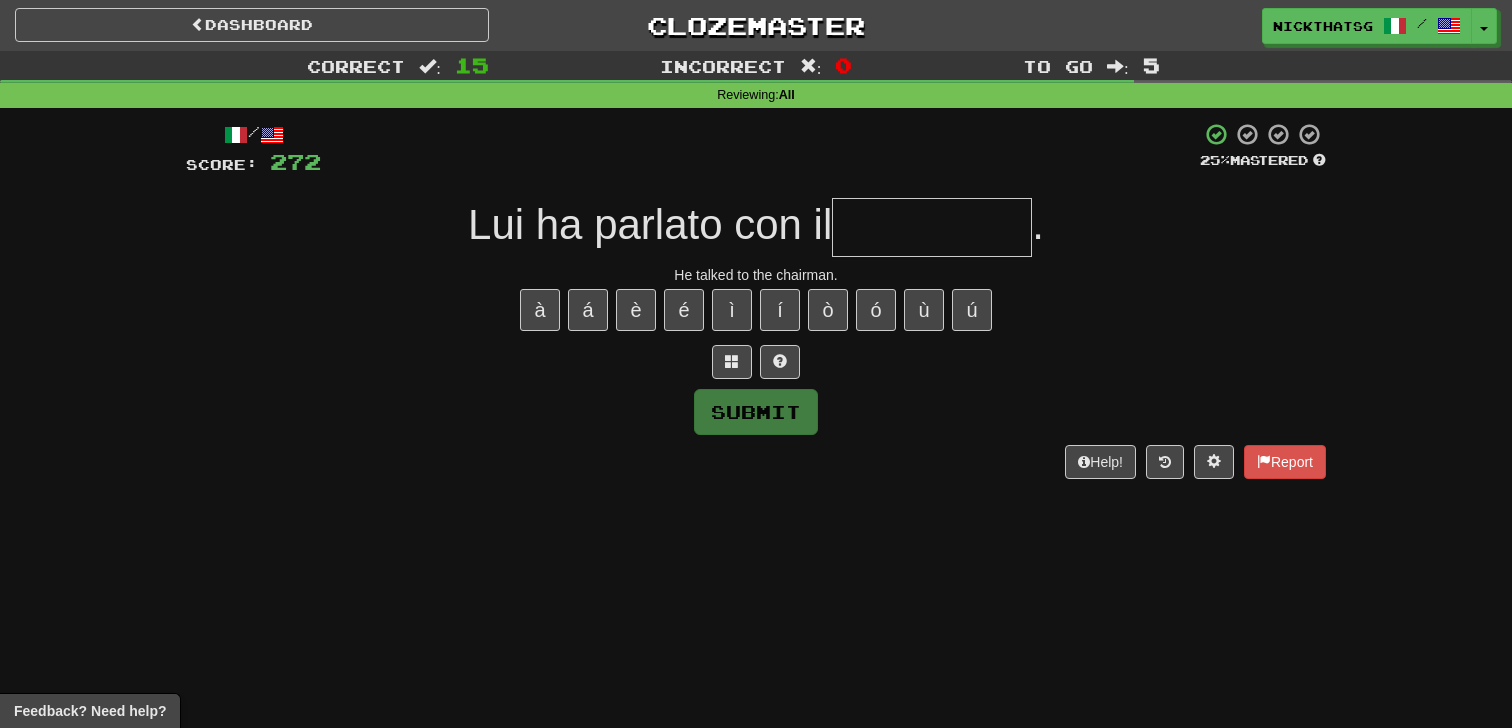 type on "*" 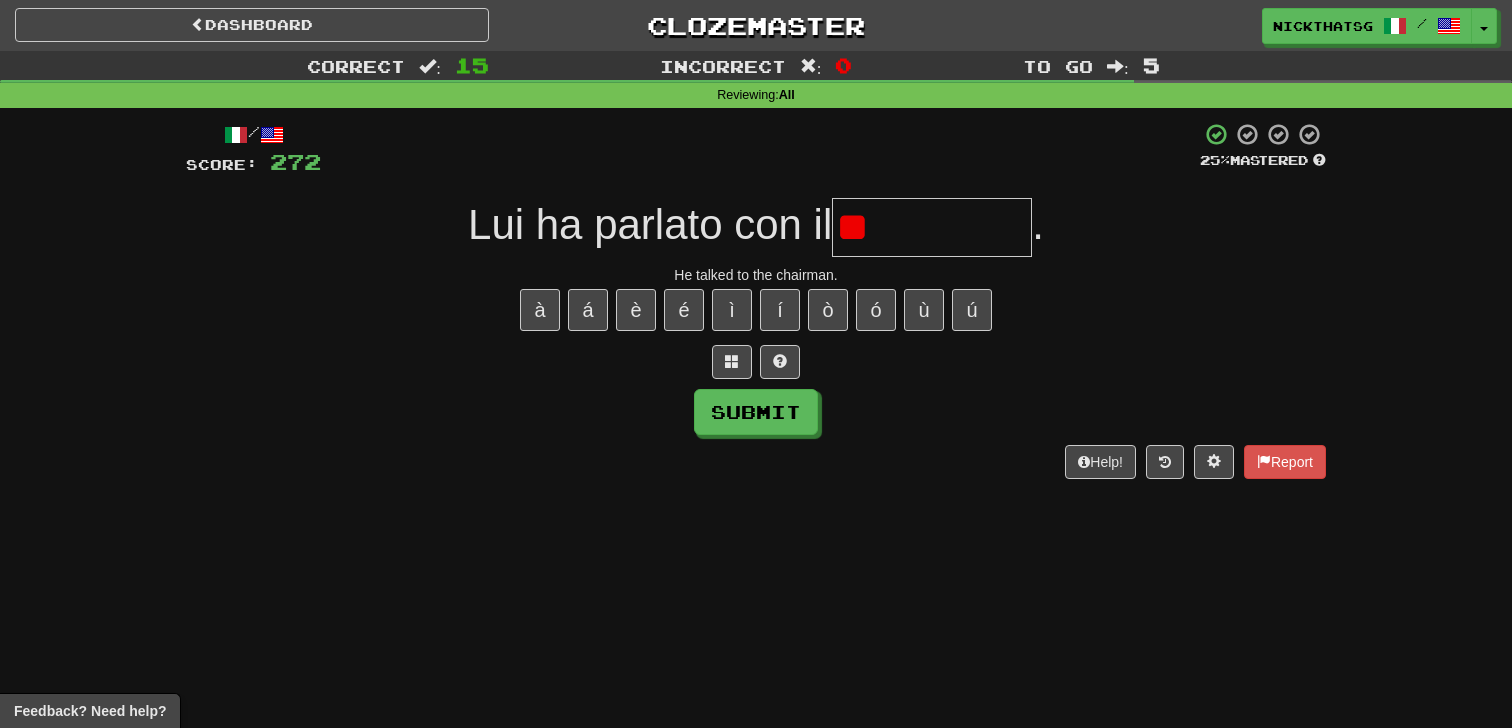 type on "*" 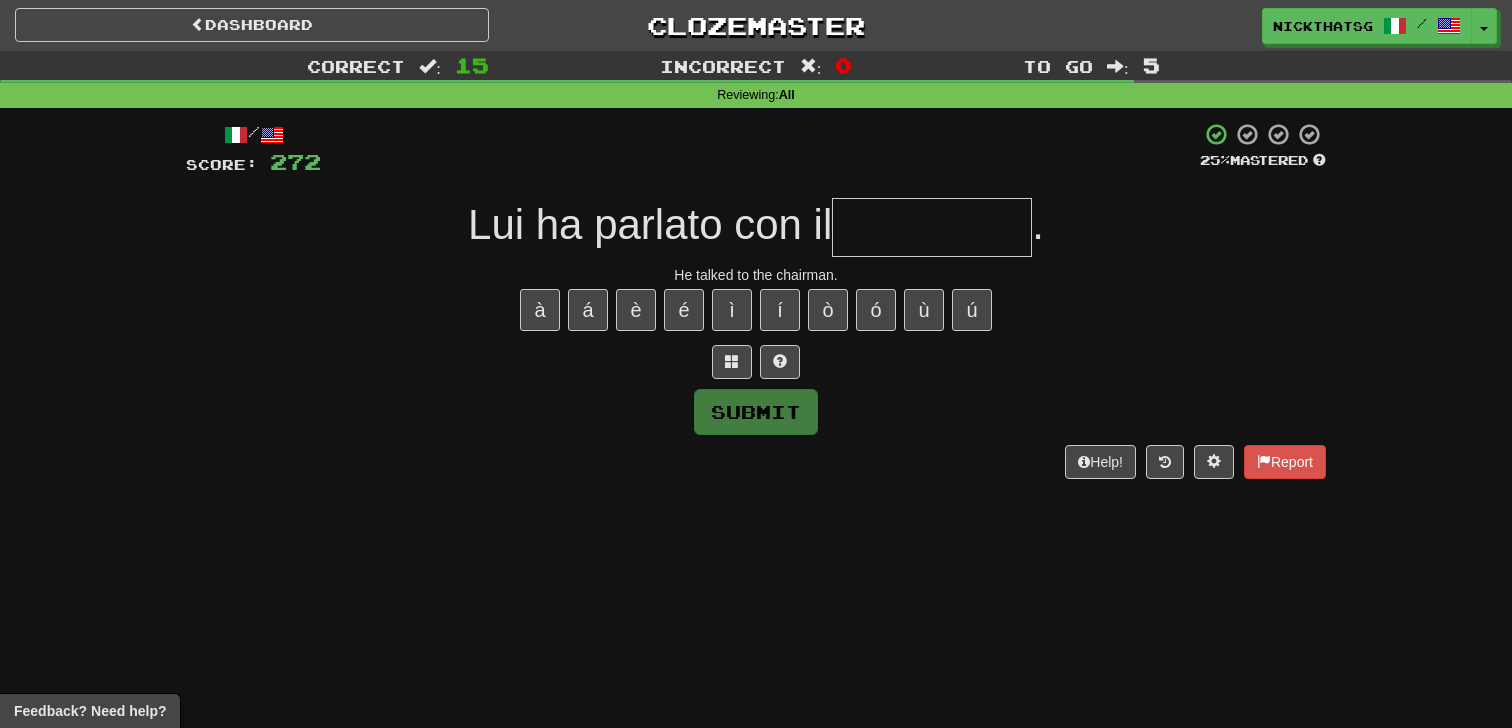 type on "*" 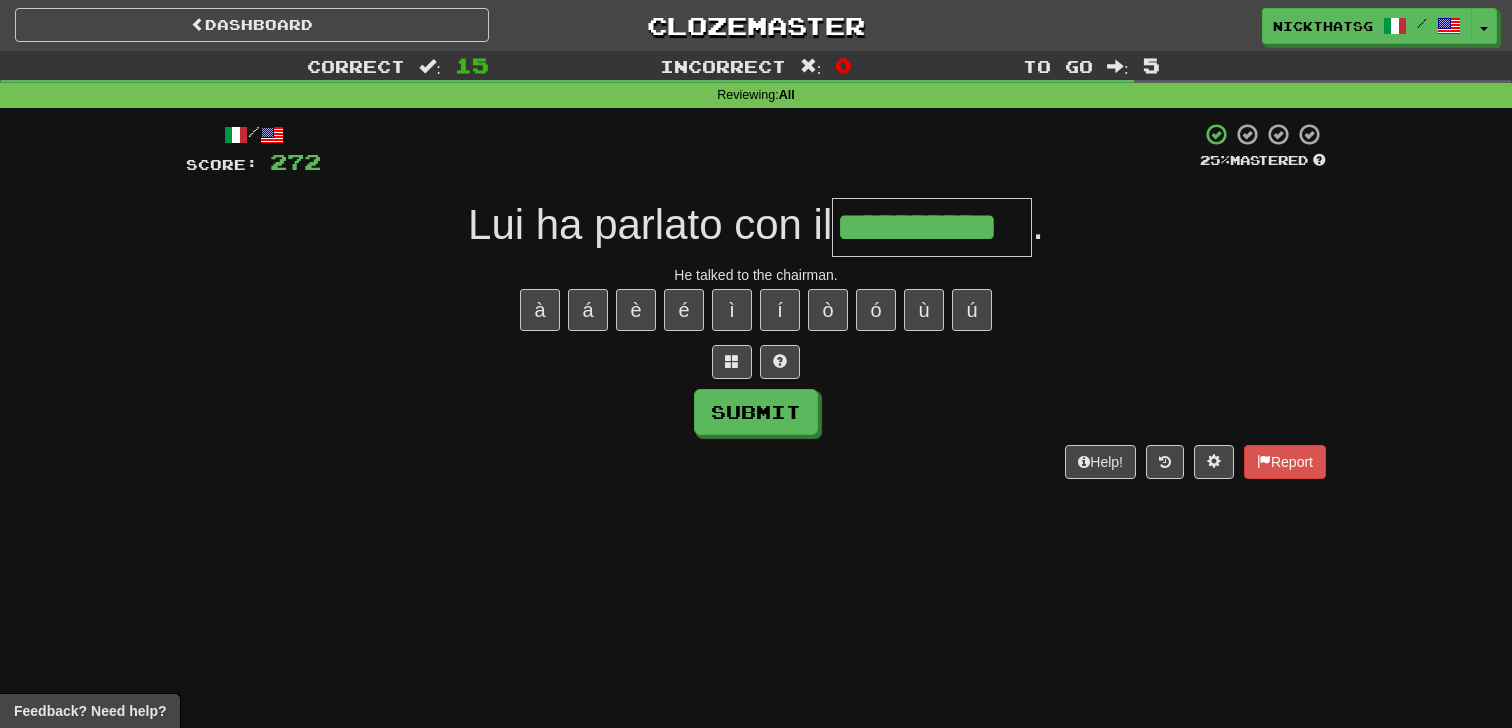 scroll, scrollTop: 0, scrollLeft: 0, axis: both 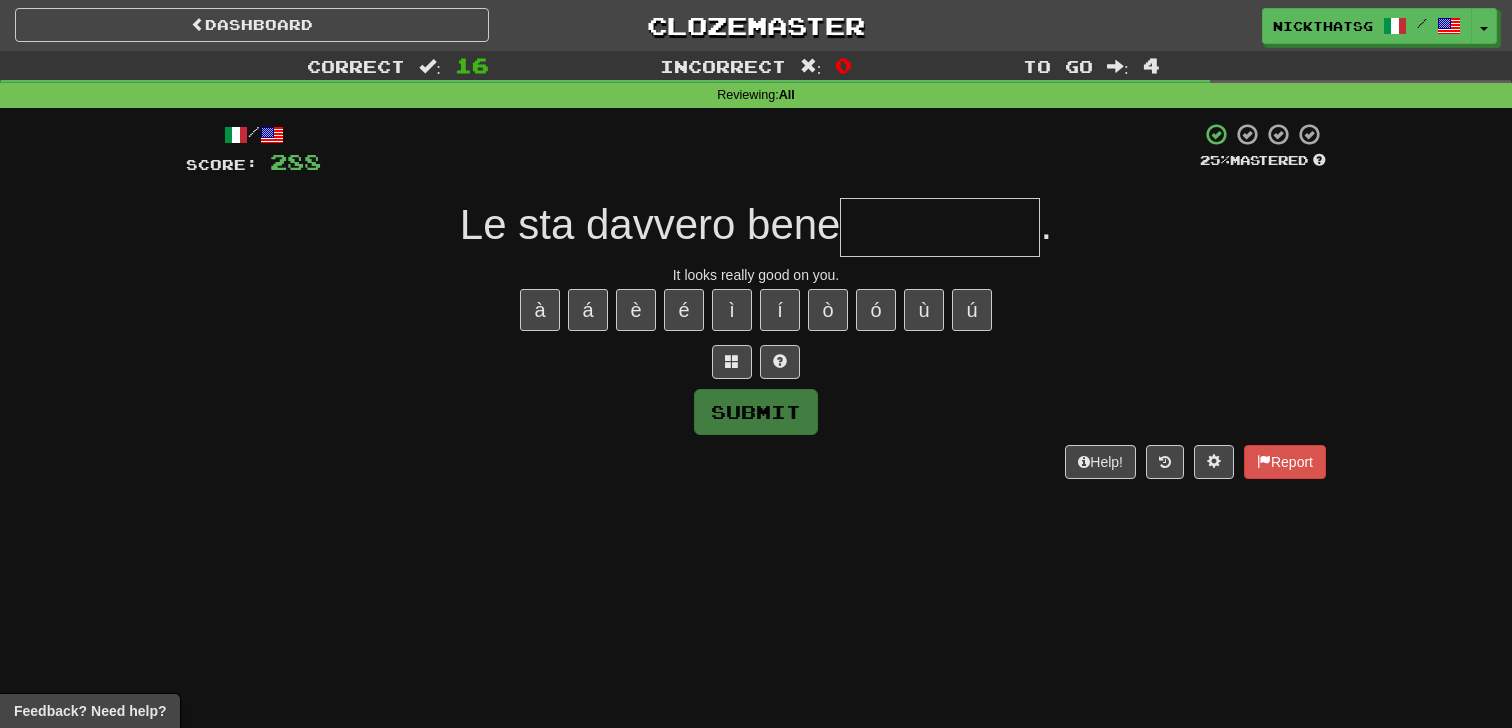 type on "*" 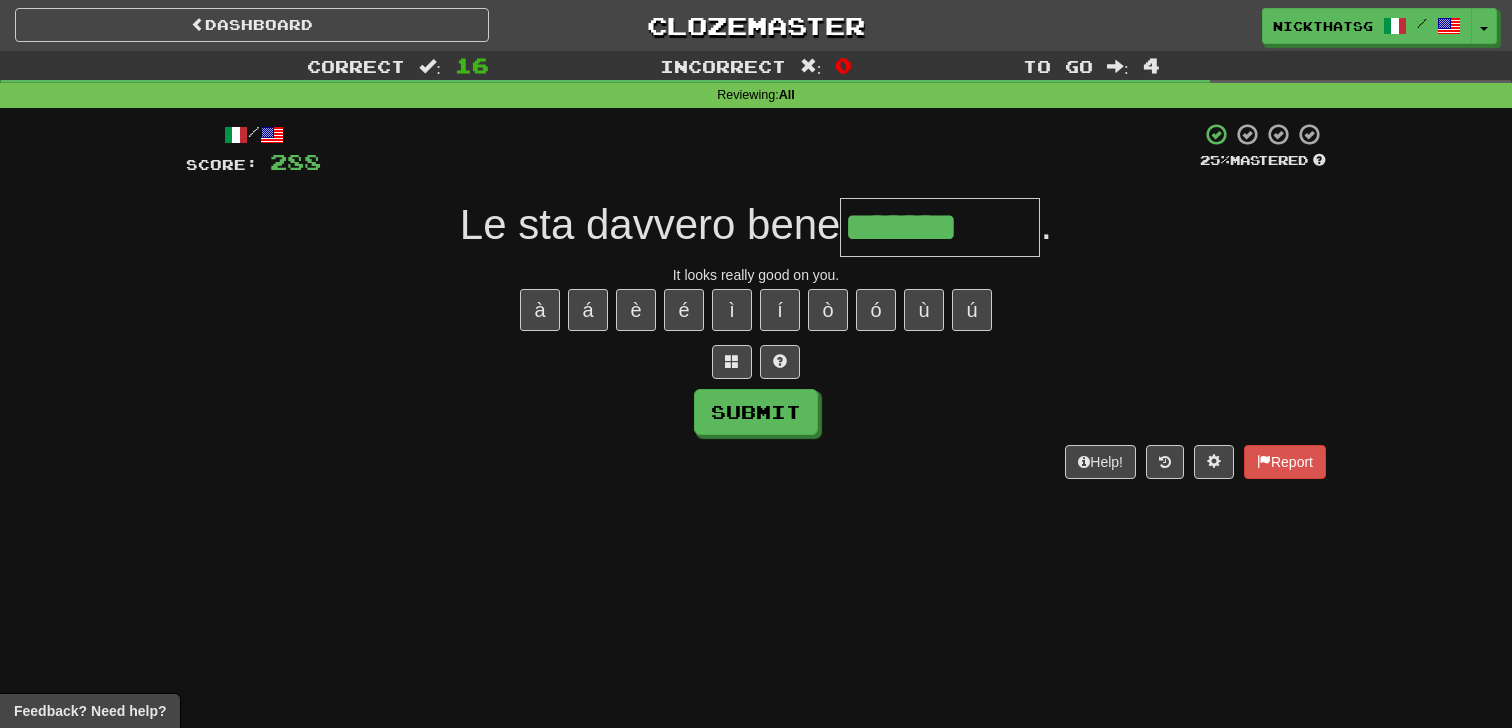 type on "*******" 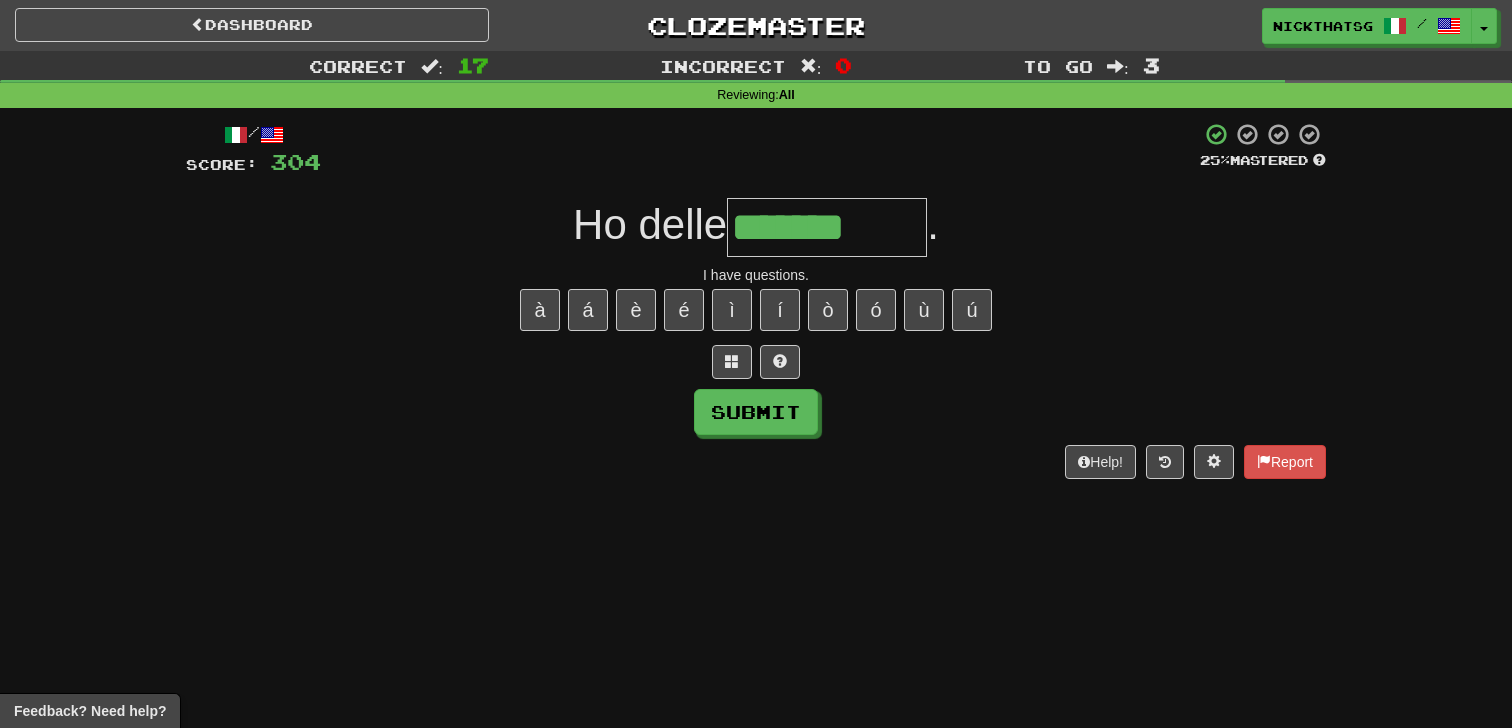 type on "*******" 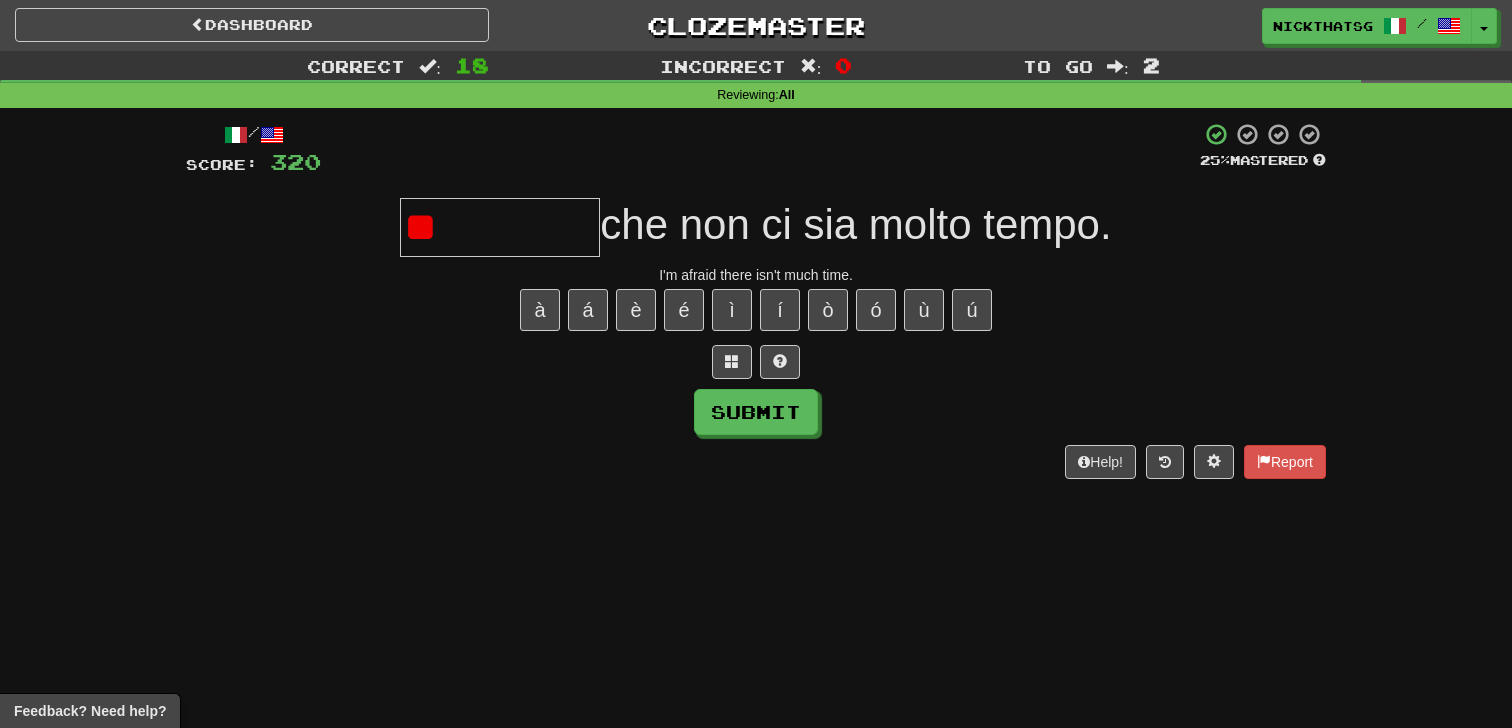 type on "*" 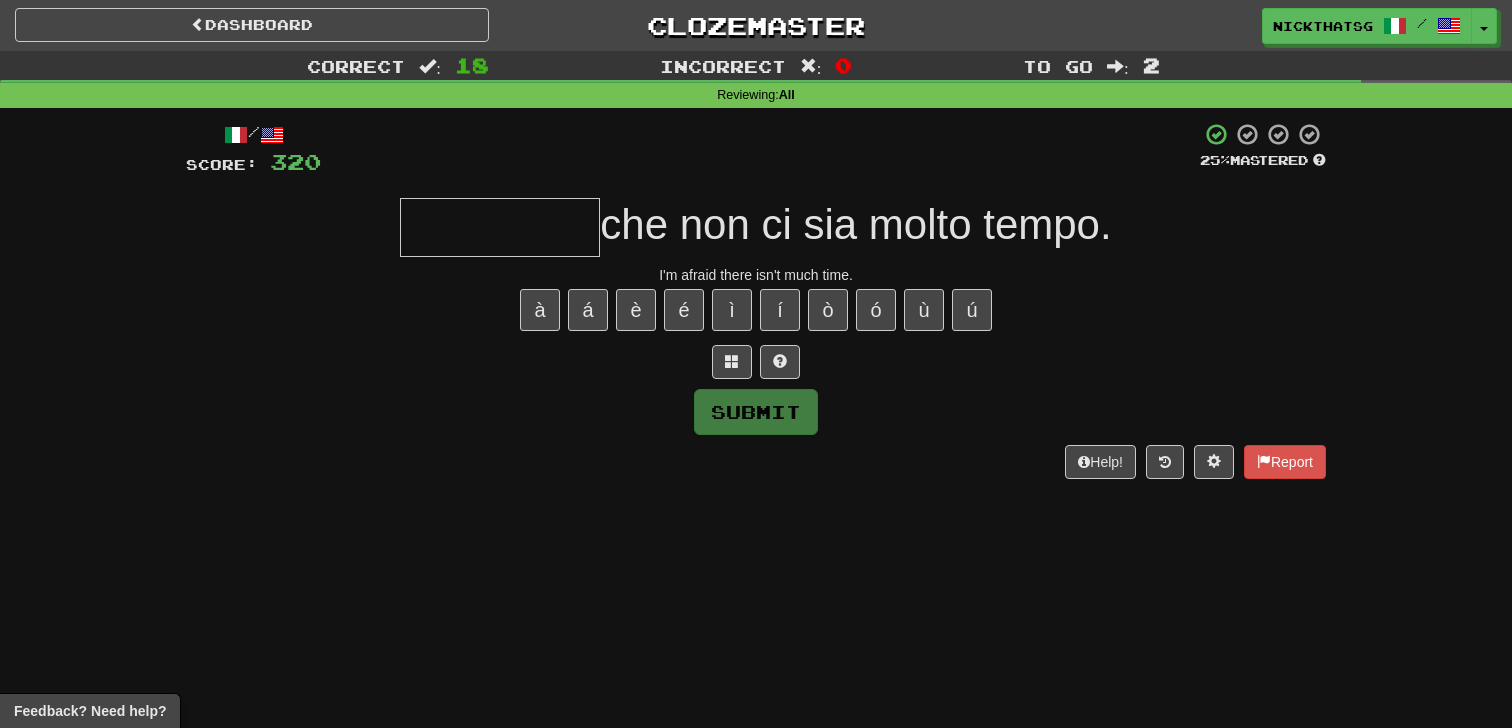 type on "*" 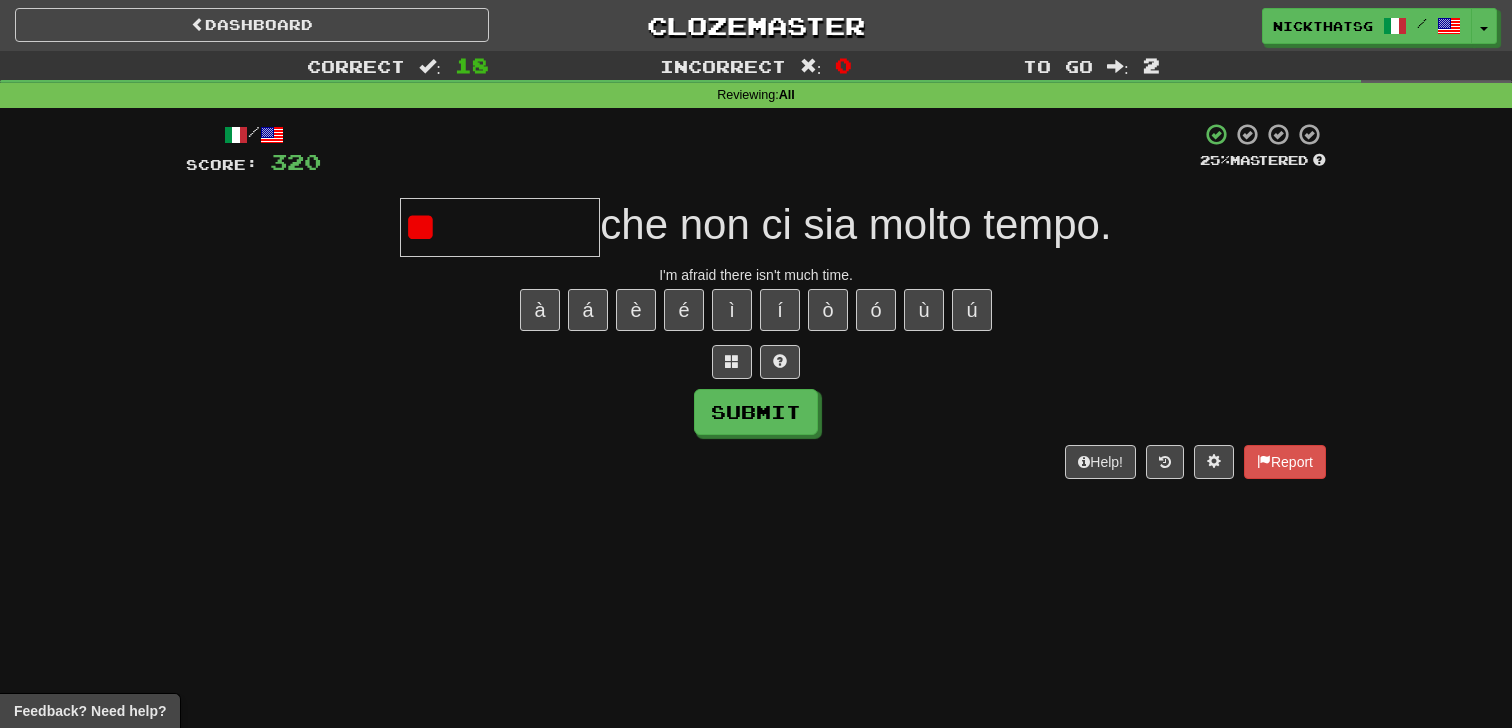 type on "*" 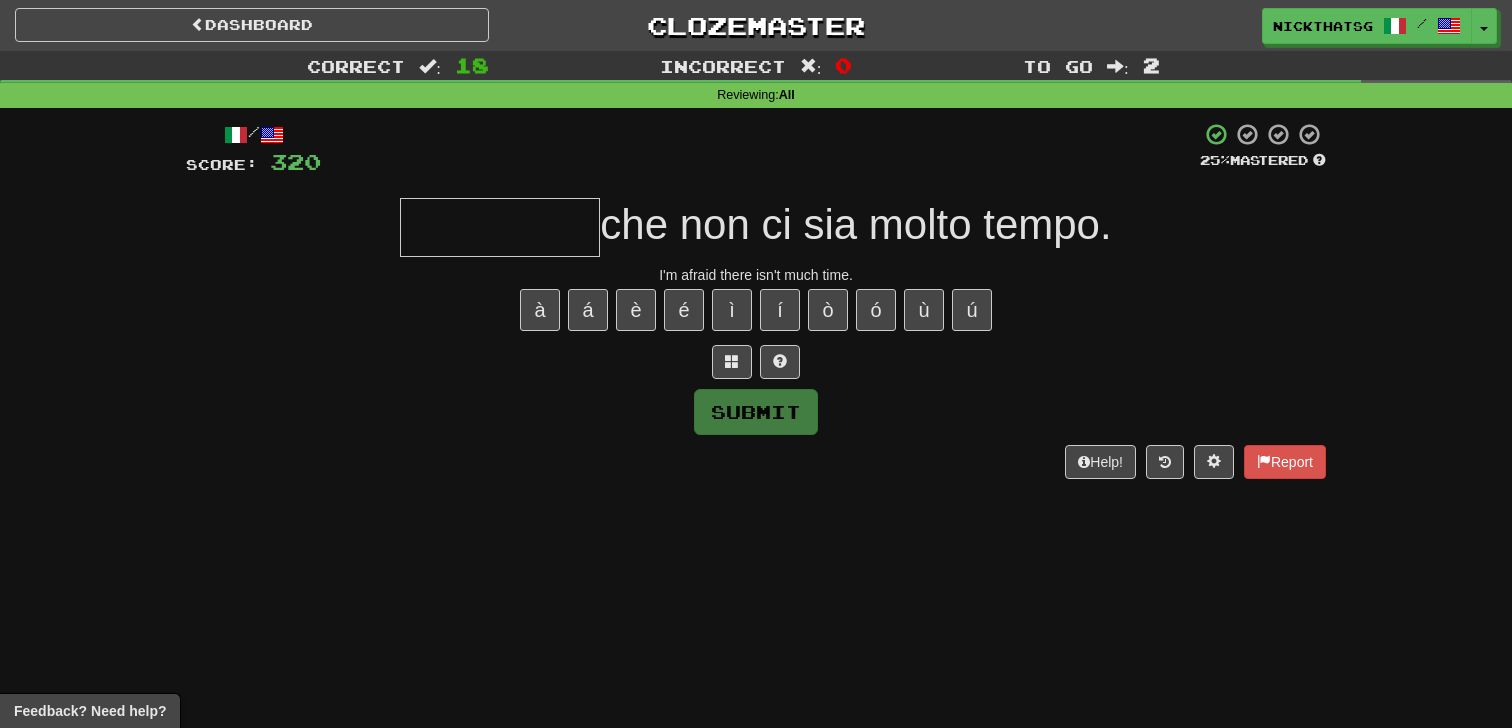 type on "*" 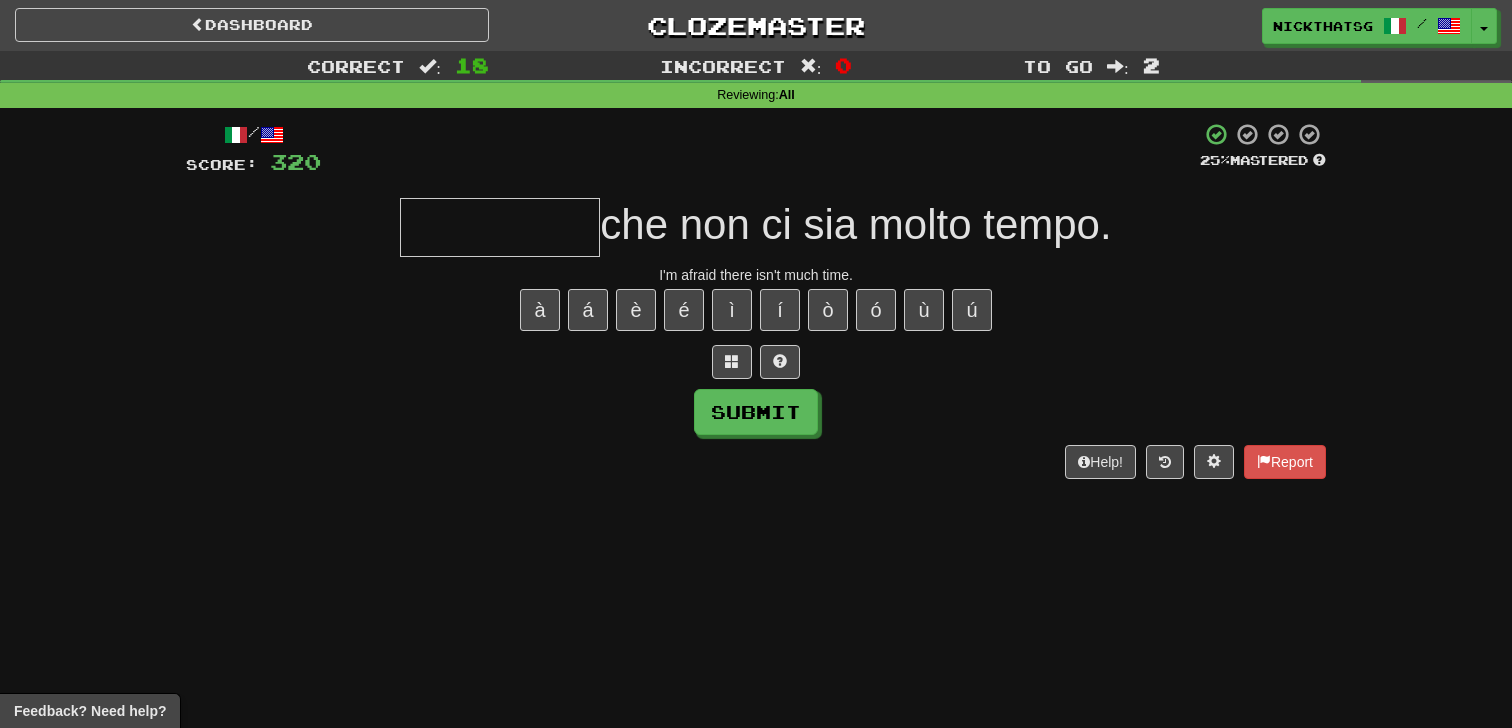 type on "*" 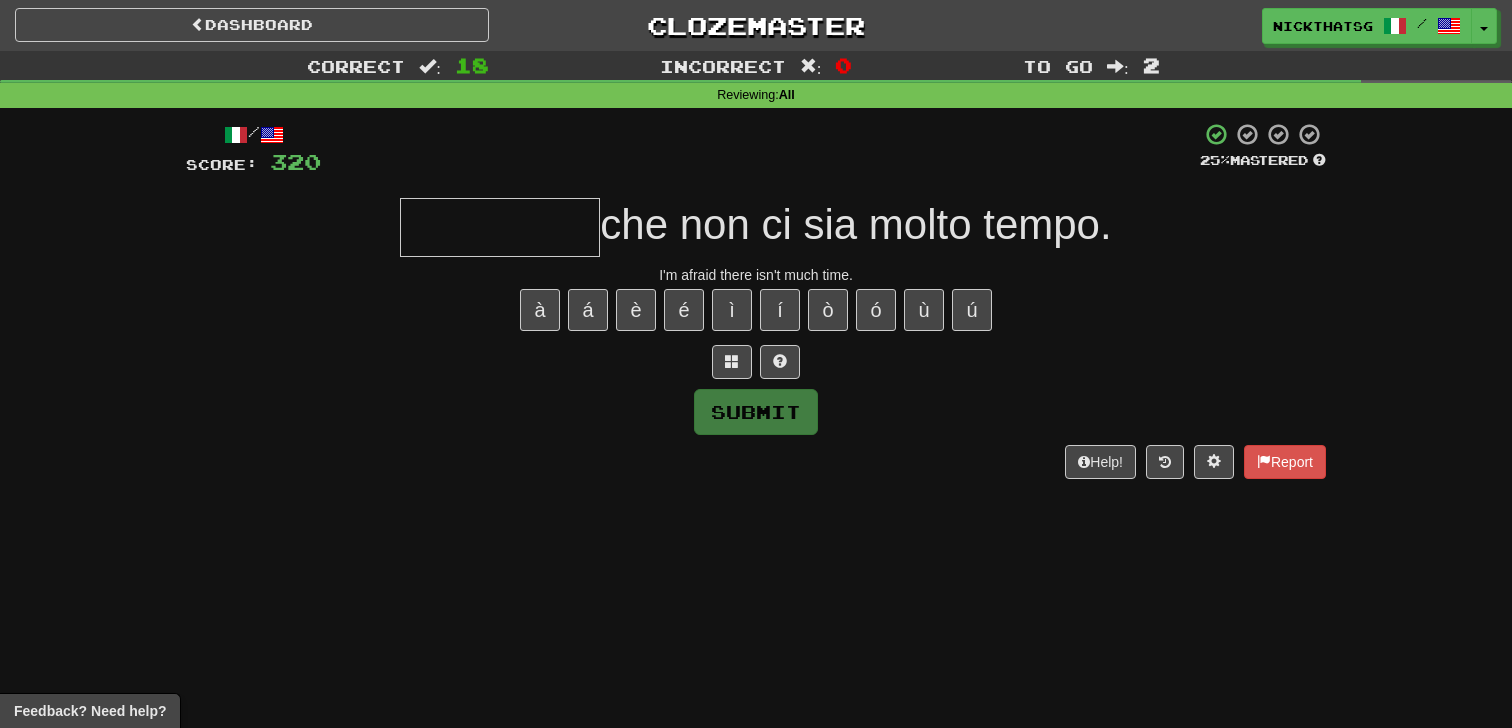 type on "*" 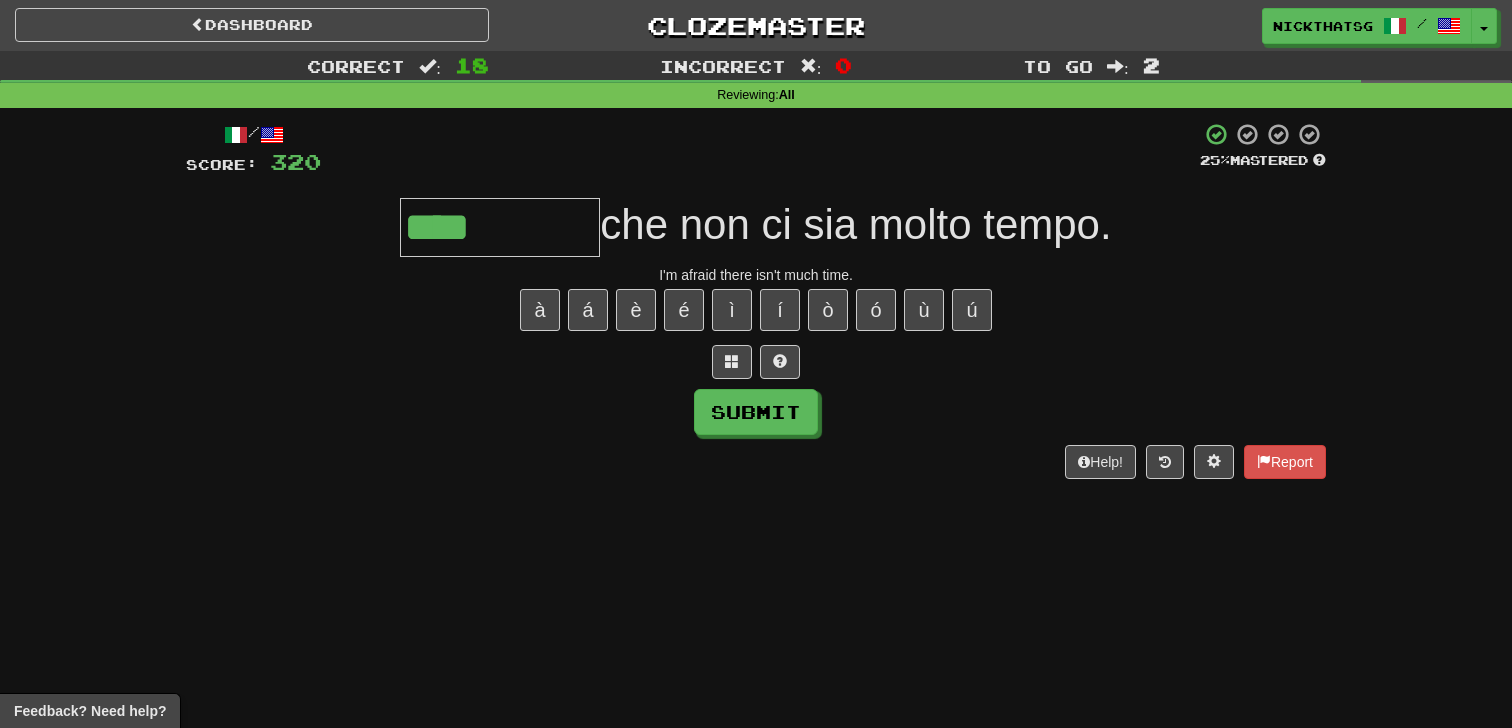 type on "****" 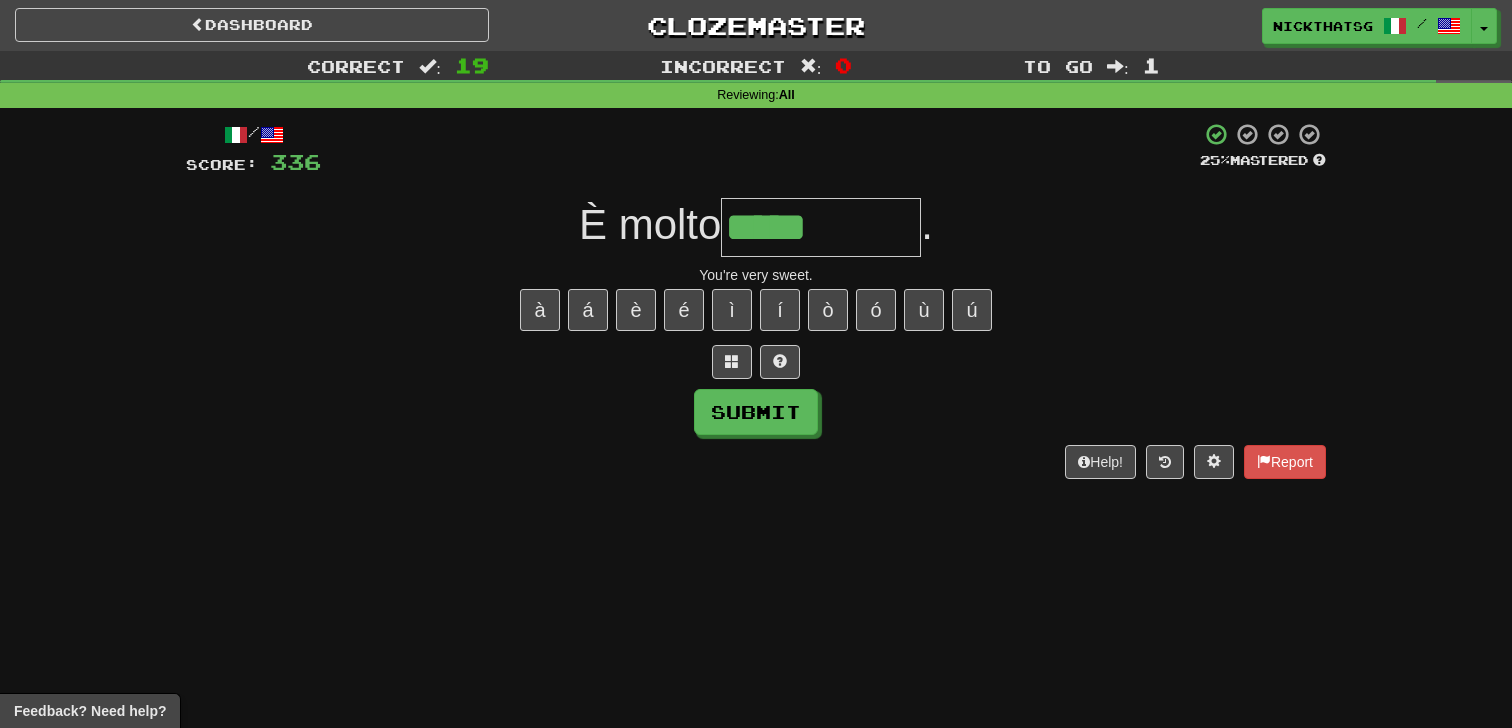 type on "*****" 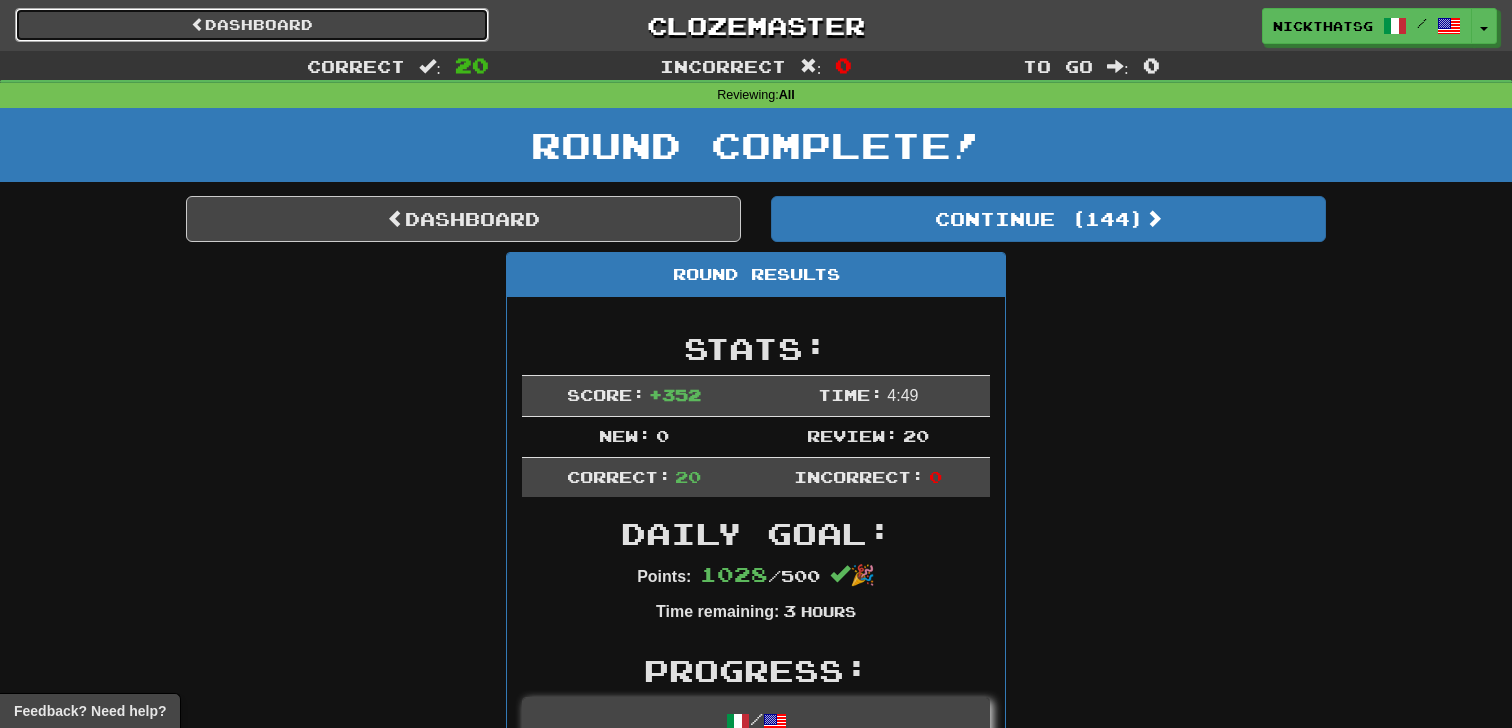 click on "Dashboard" at bounding box center [252, 25] 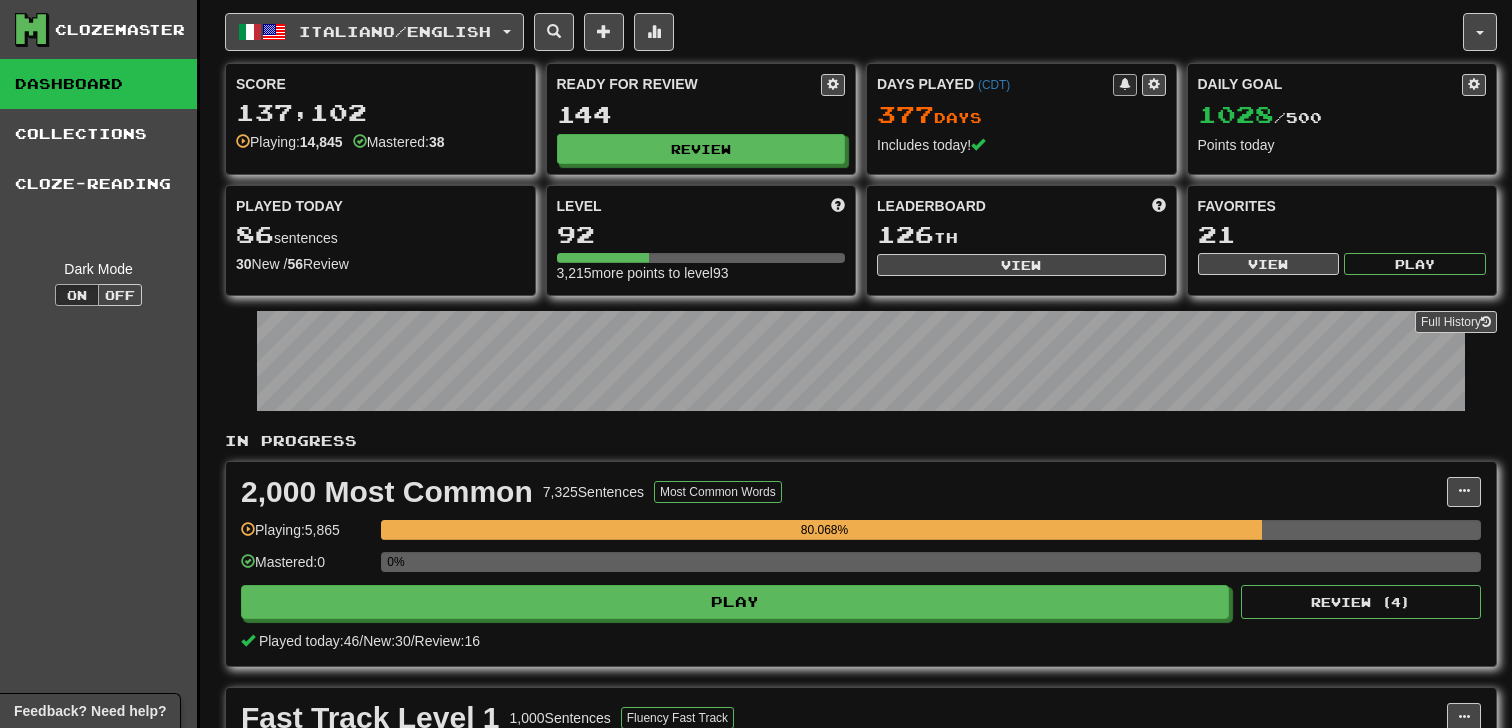 scroll, scrollTop: 0, scrollLeft: 0, axis: both 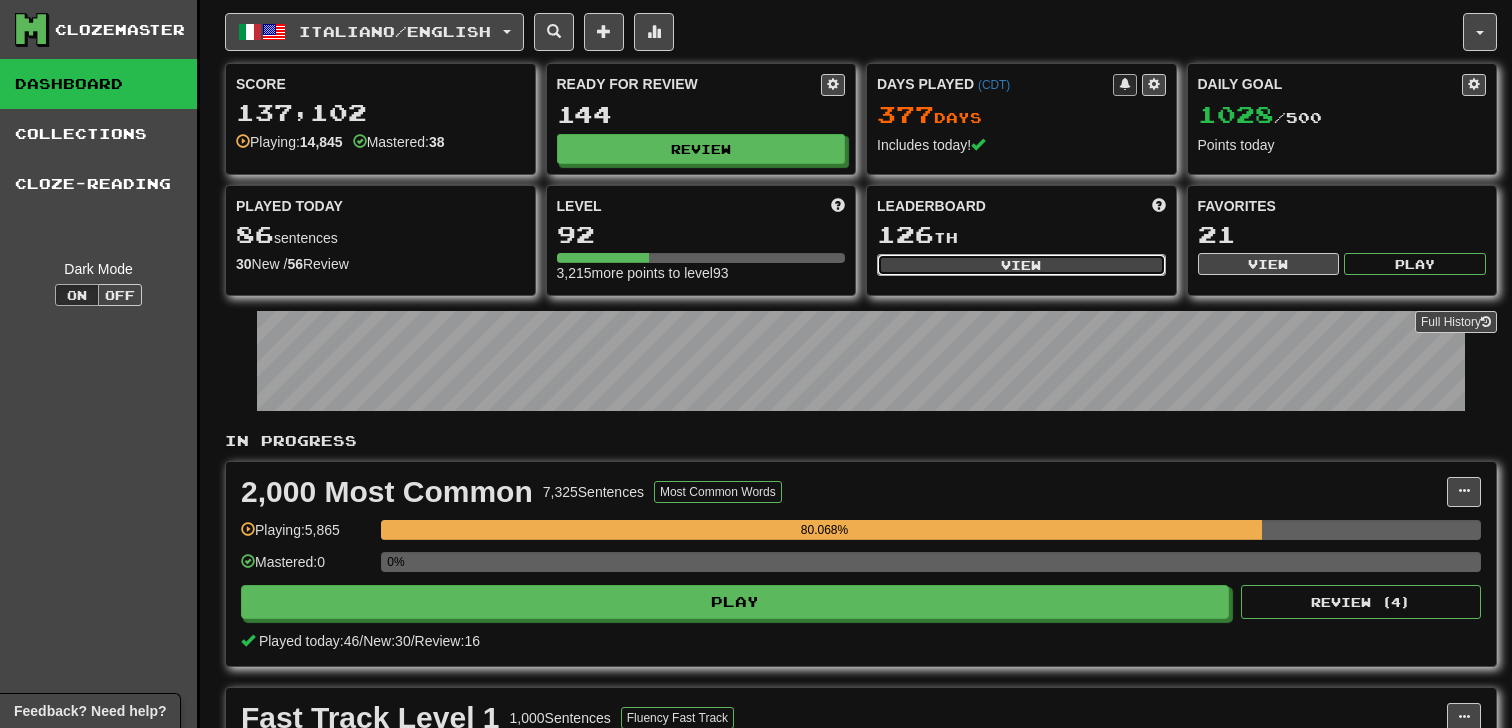 click on "View" at bounding box center (1021, 265) 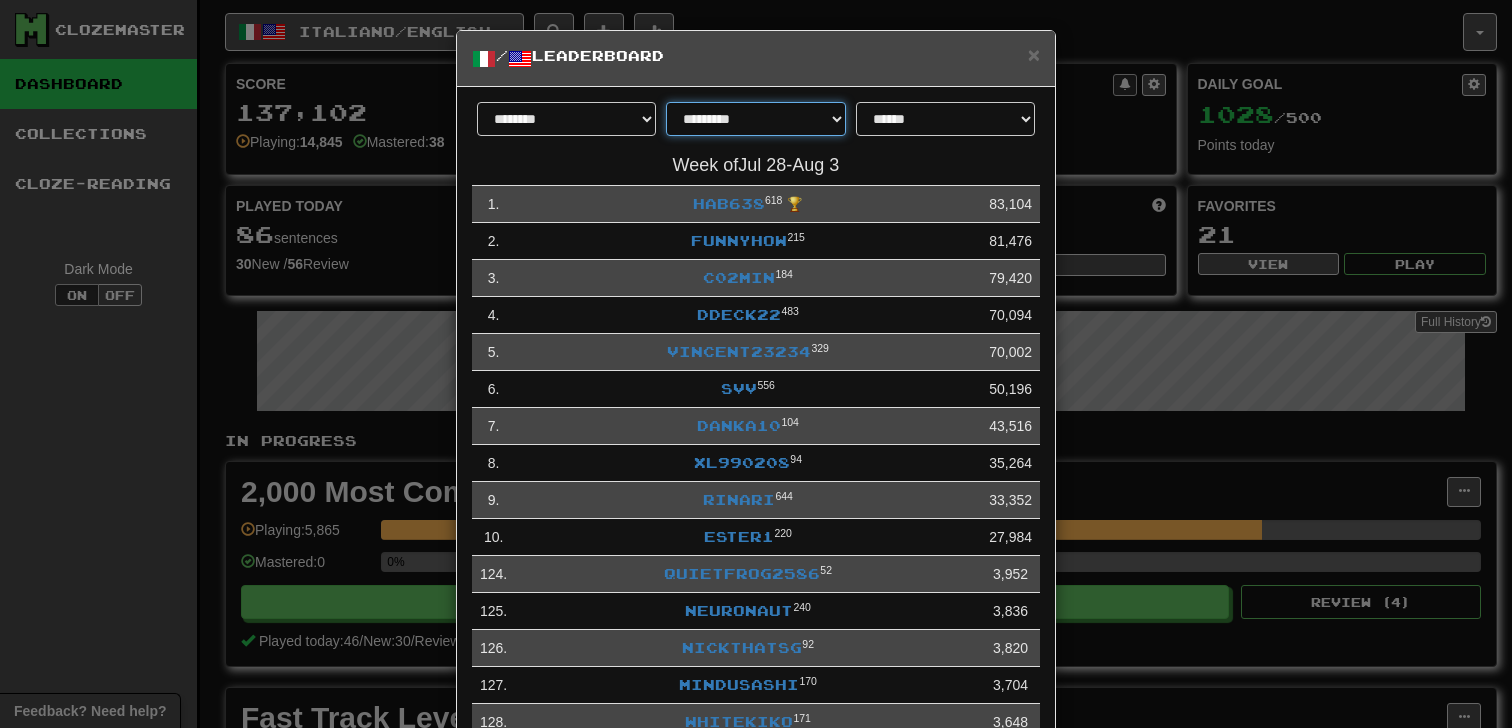 click on "**********" at bounding box center (755, 119) 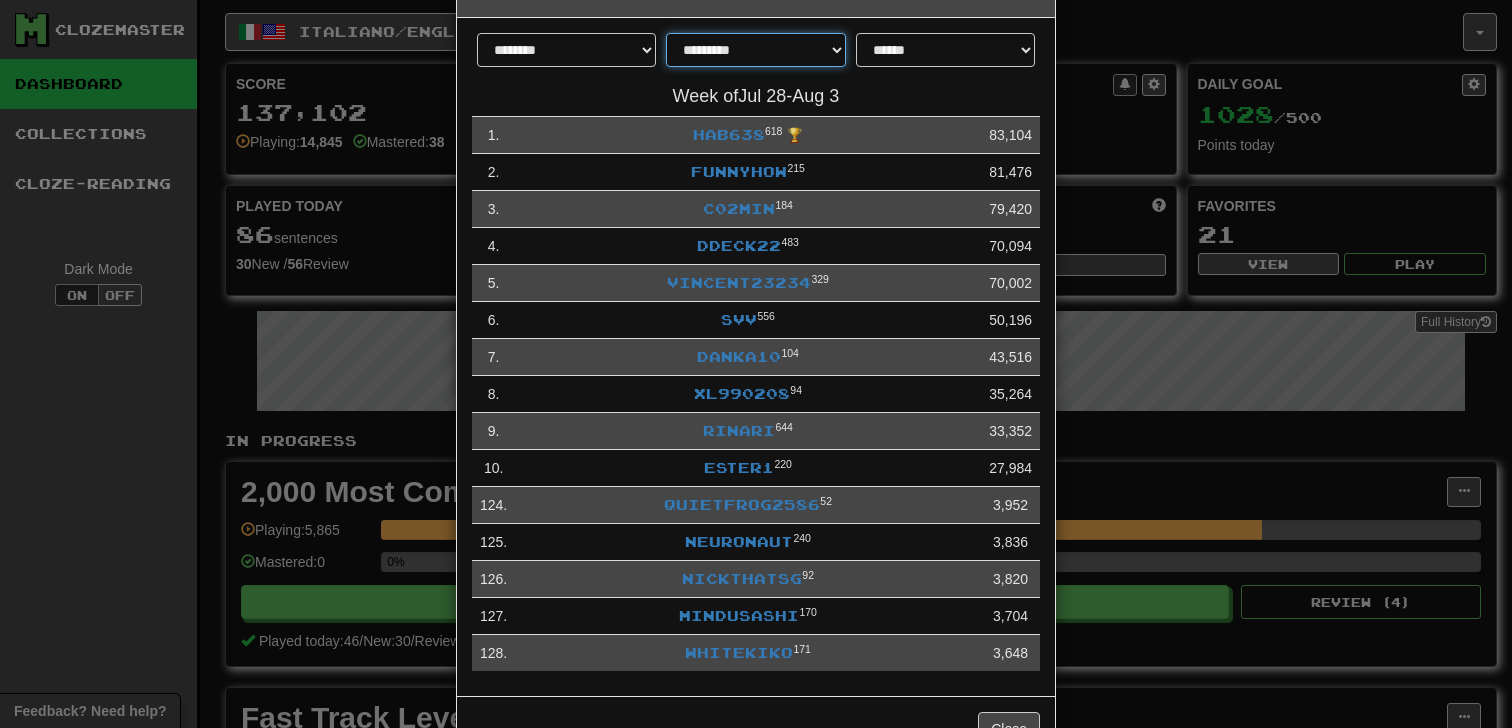 scroll, scrollTop: 52, scrollLeft: 0, axis: vertical 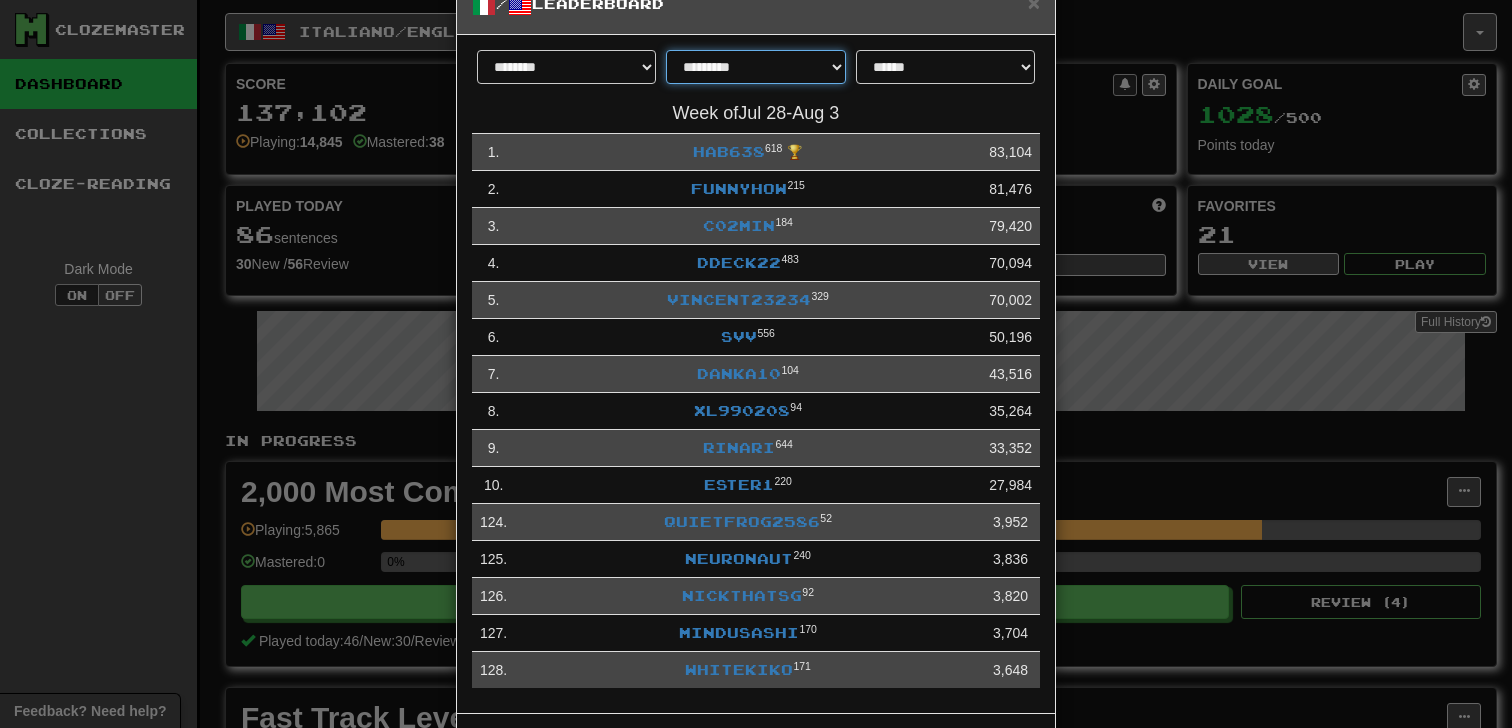 click on "**********" at bounding box center (755, 67) 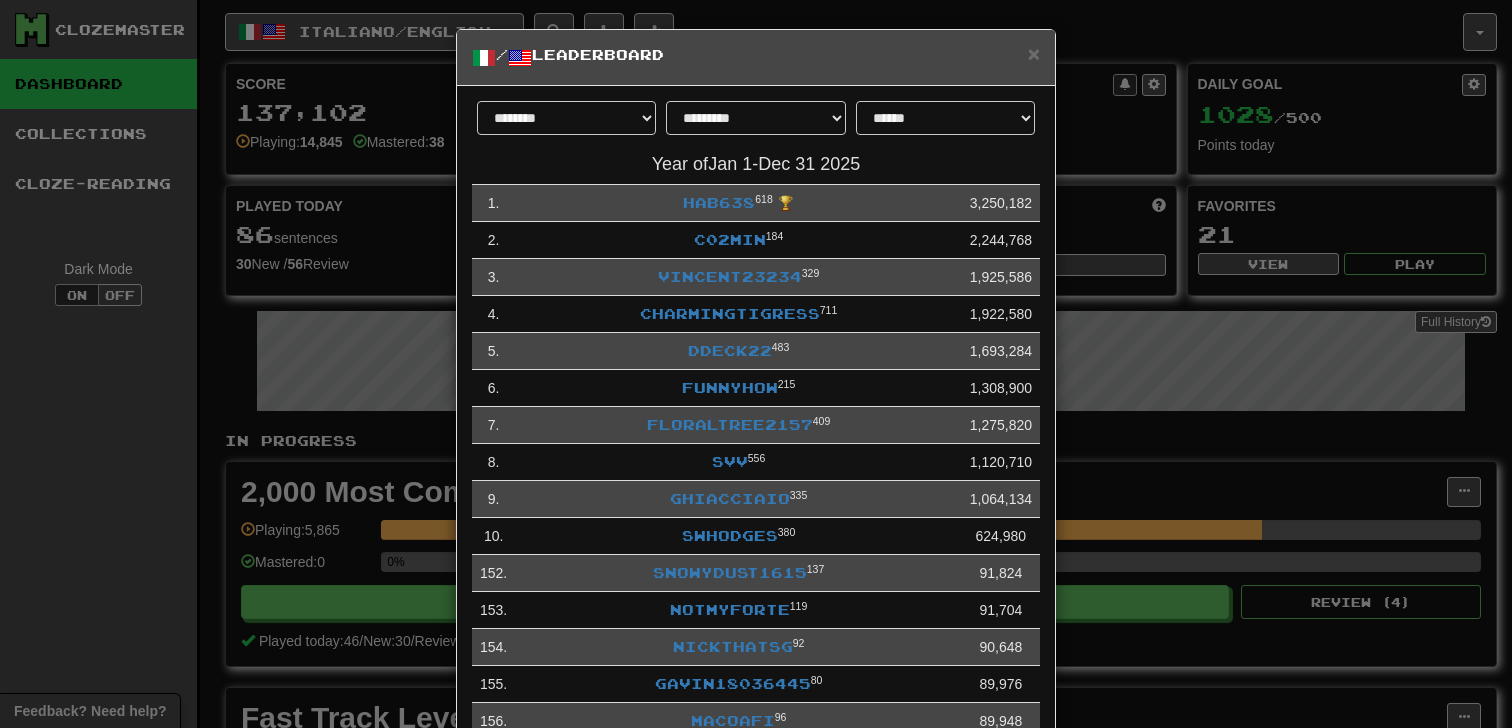 scroll, scrollTop: 0, scrollLeft: 0, axis: both 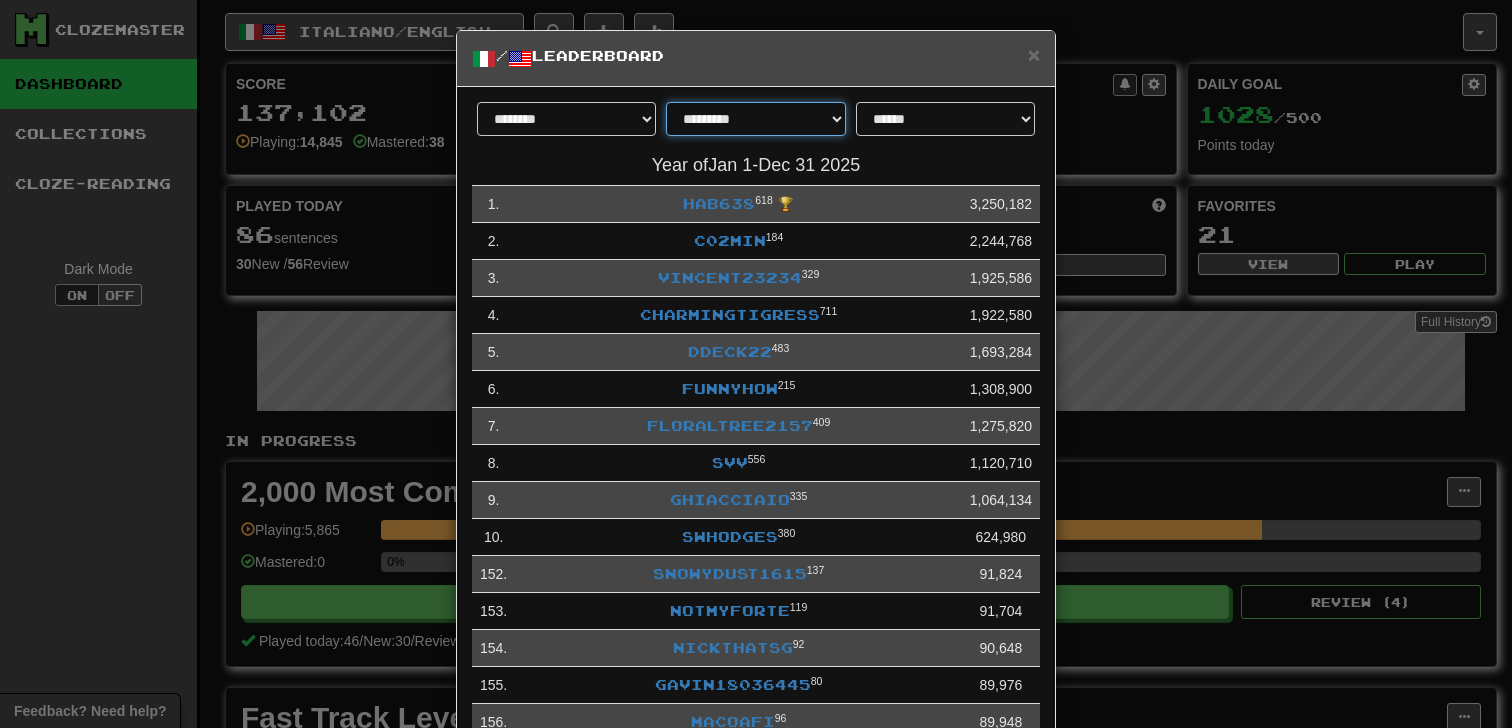 click on "**********" at bounding box center (755, 119) 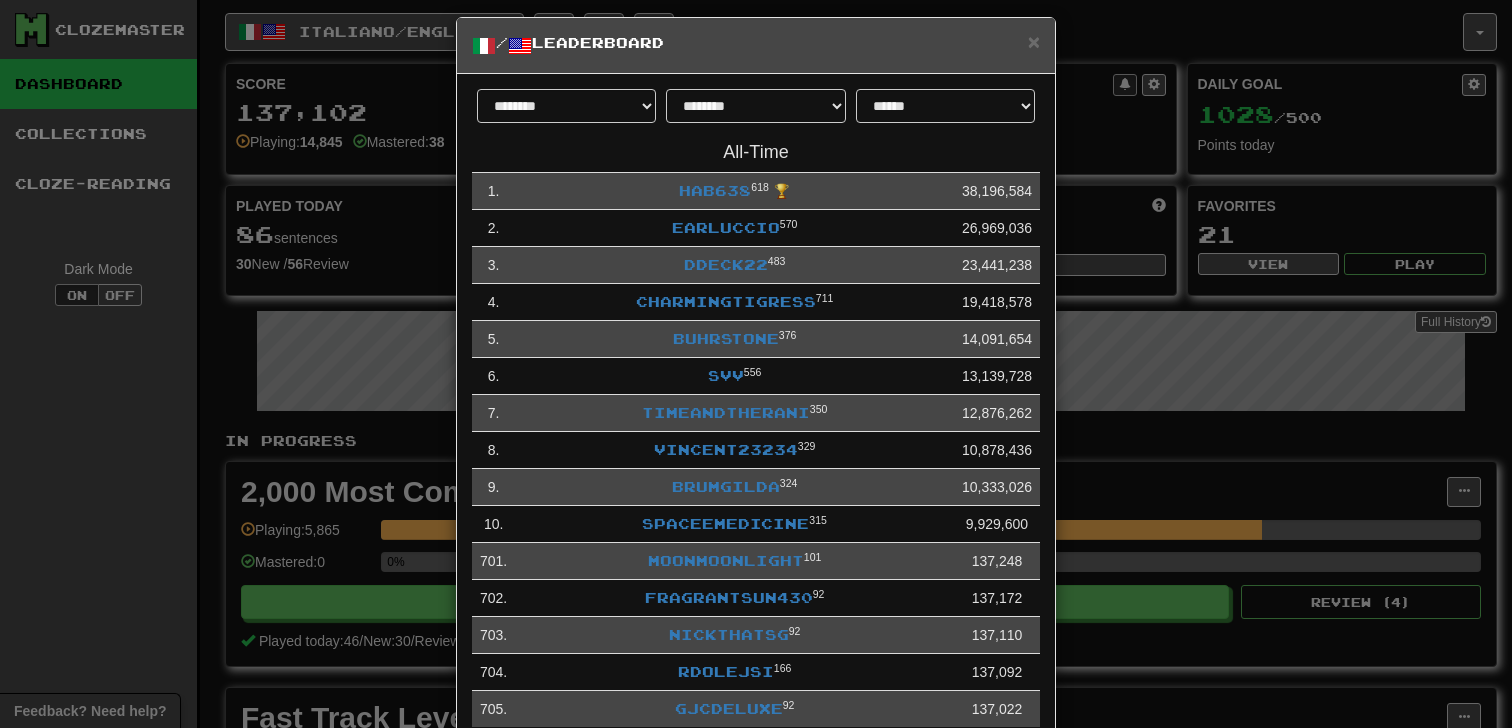 scroll, scrollTop: 0, scrollLeft: 0, axis: both 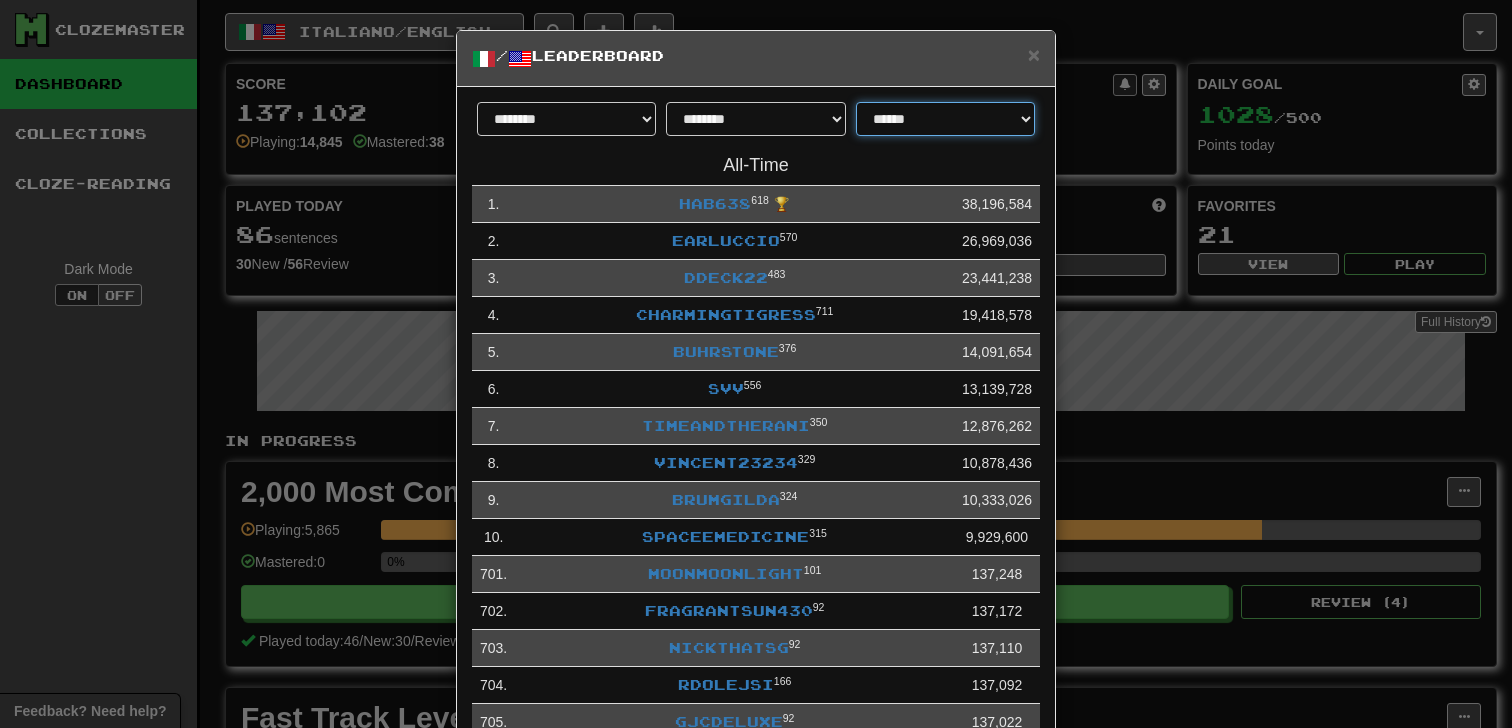 click on "**********" at bounding box center (945, 119) 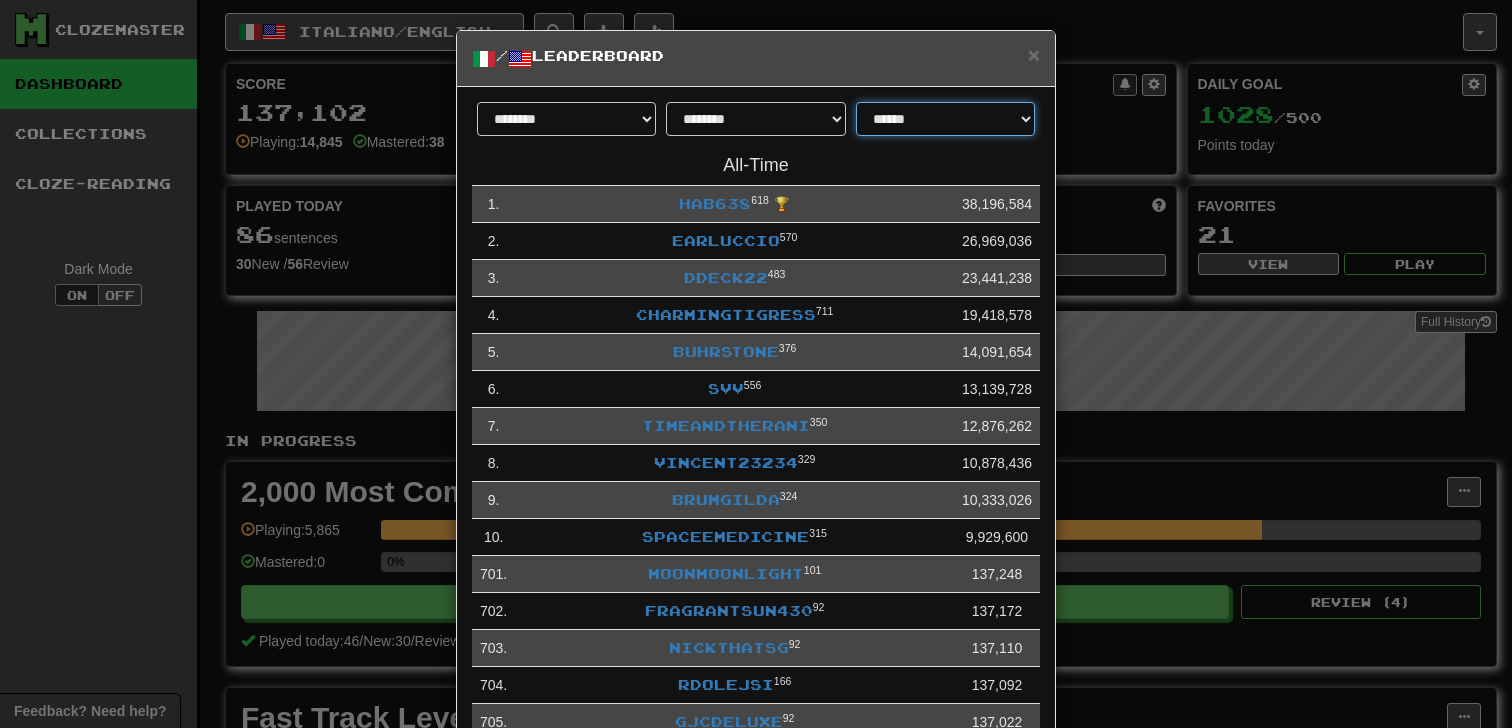 select on "**********" 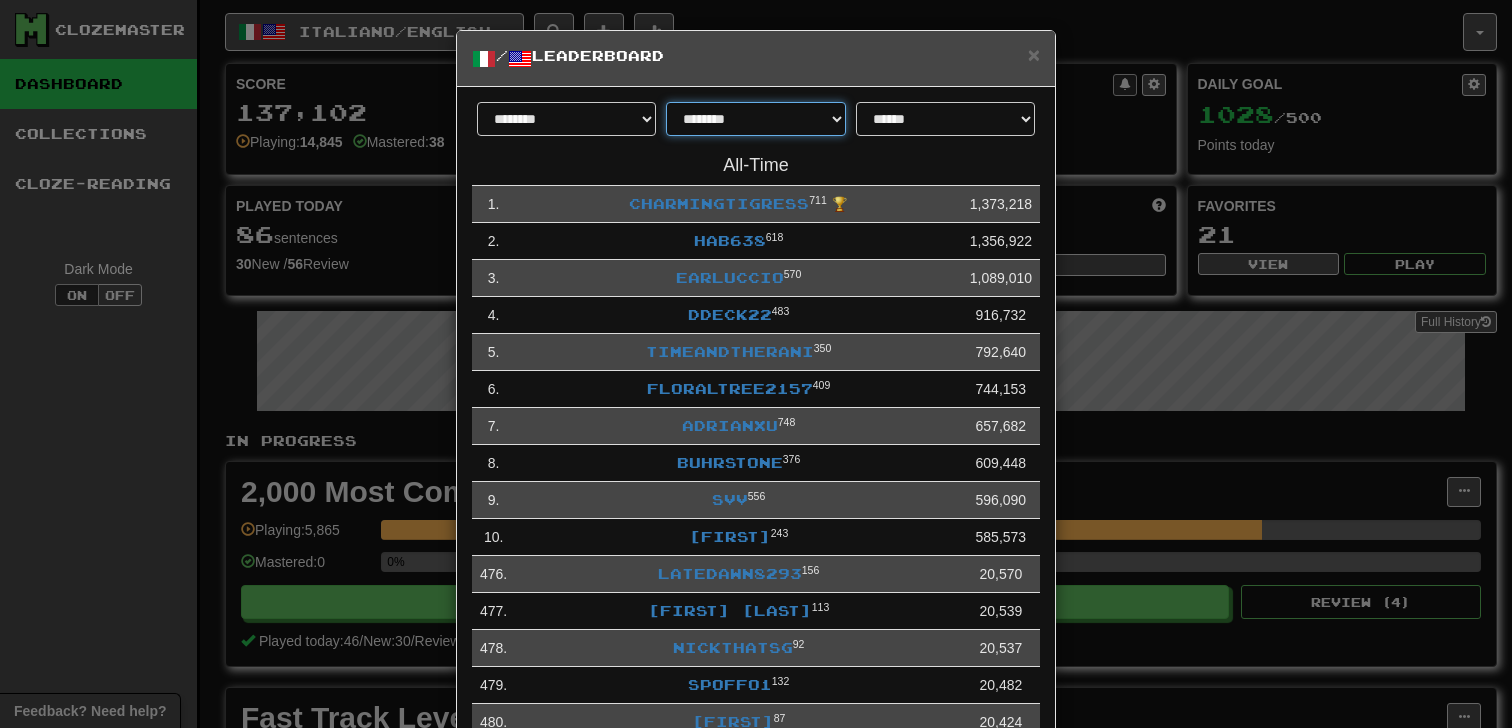click on "**********" at bounding box center (755, 119) 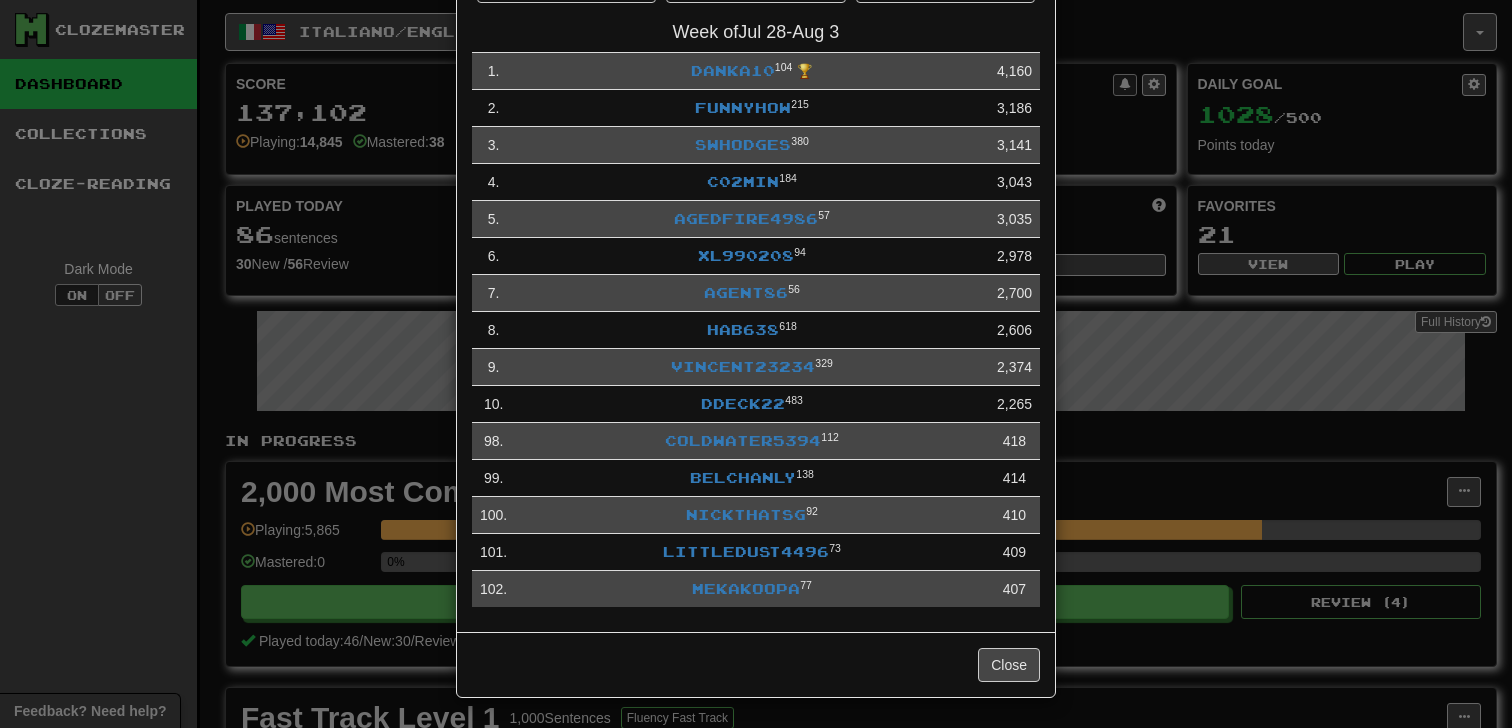 scroll, scrollTop: 0, scrollLeft: 0, axis: both 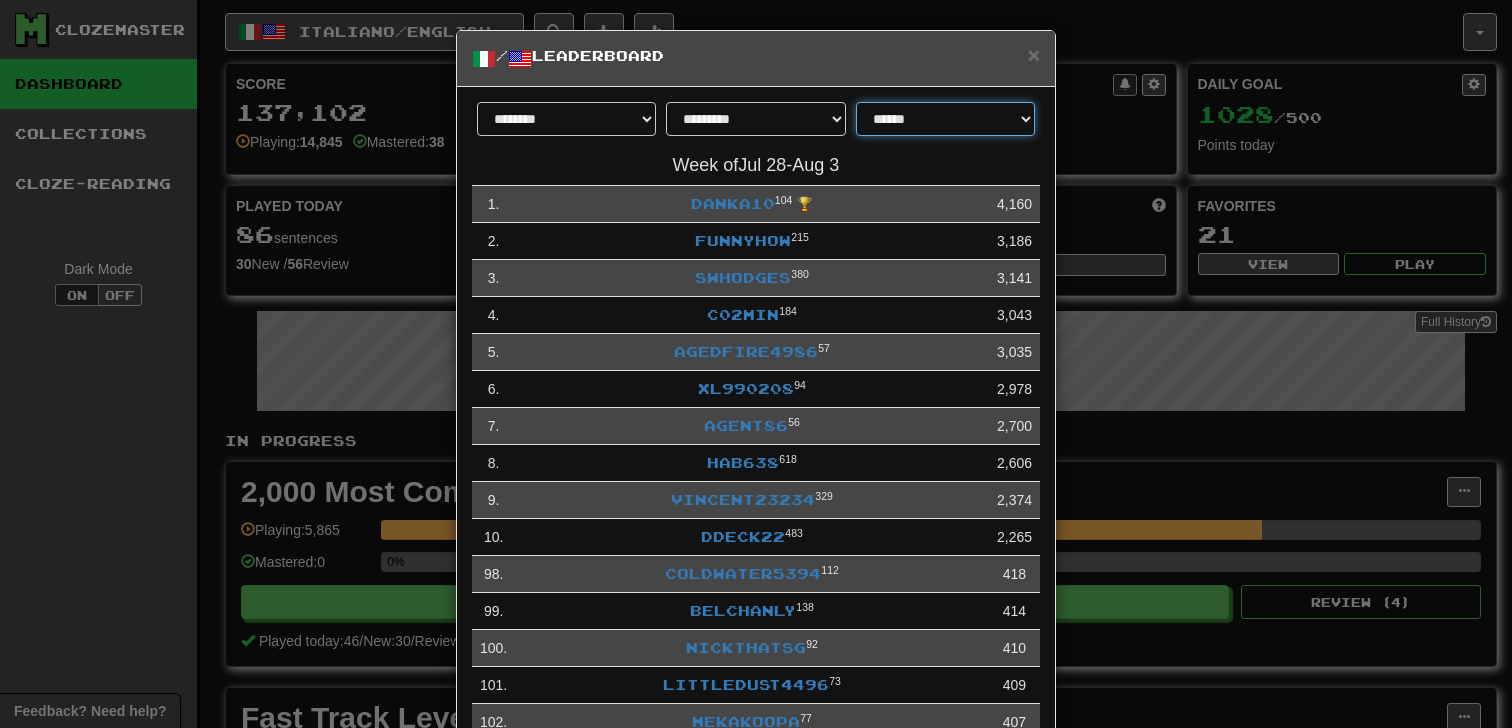 click on "**********" at bounding box center (945, 119) 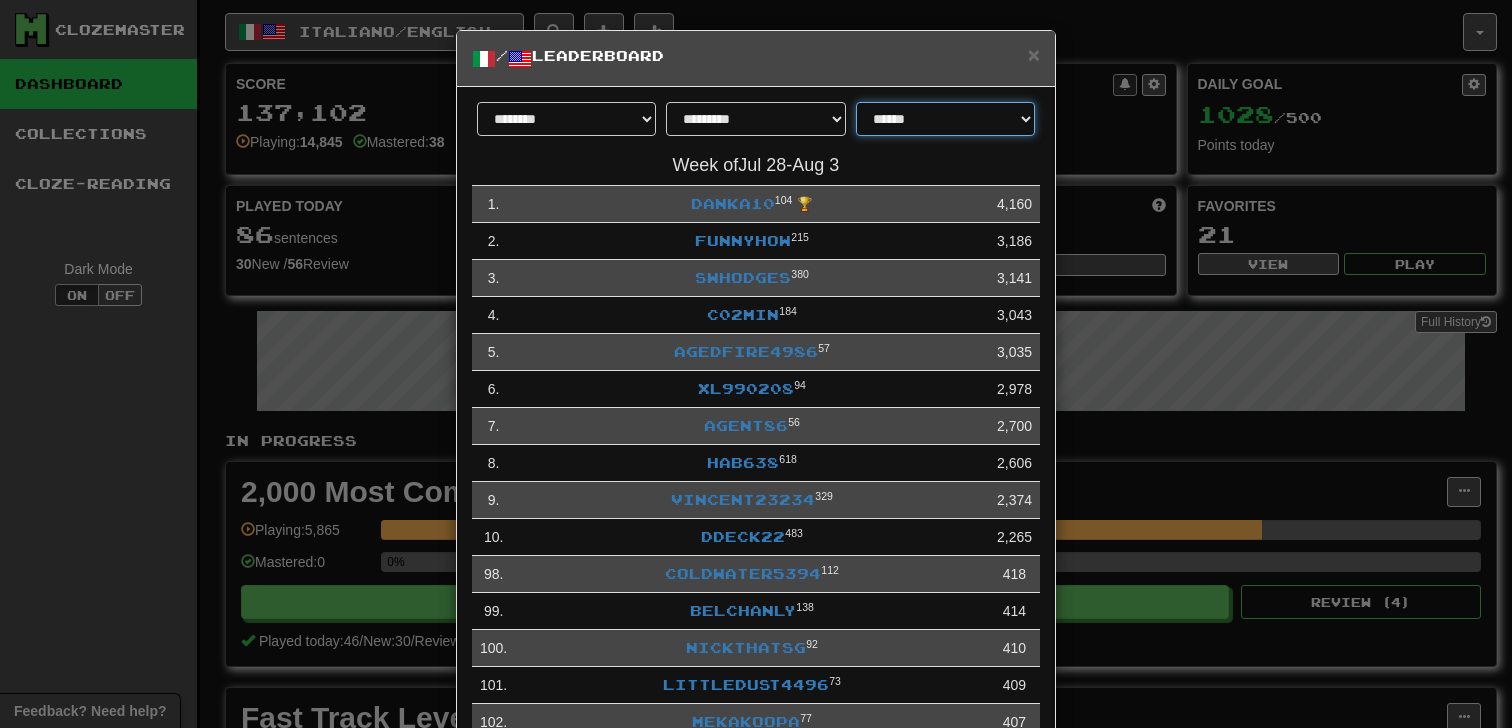 select on "**********" 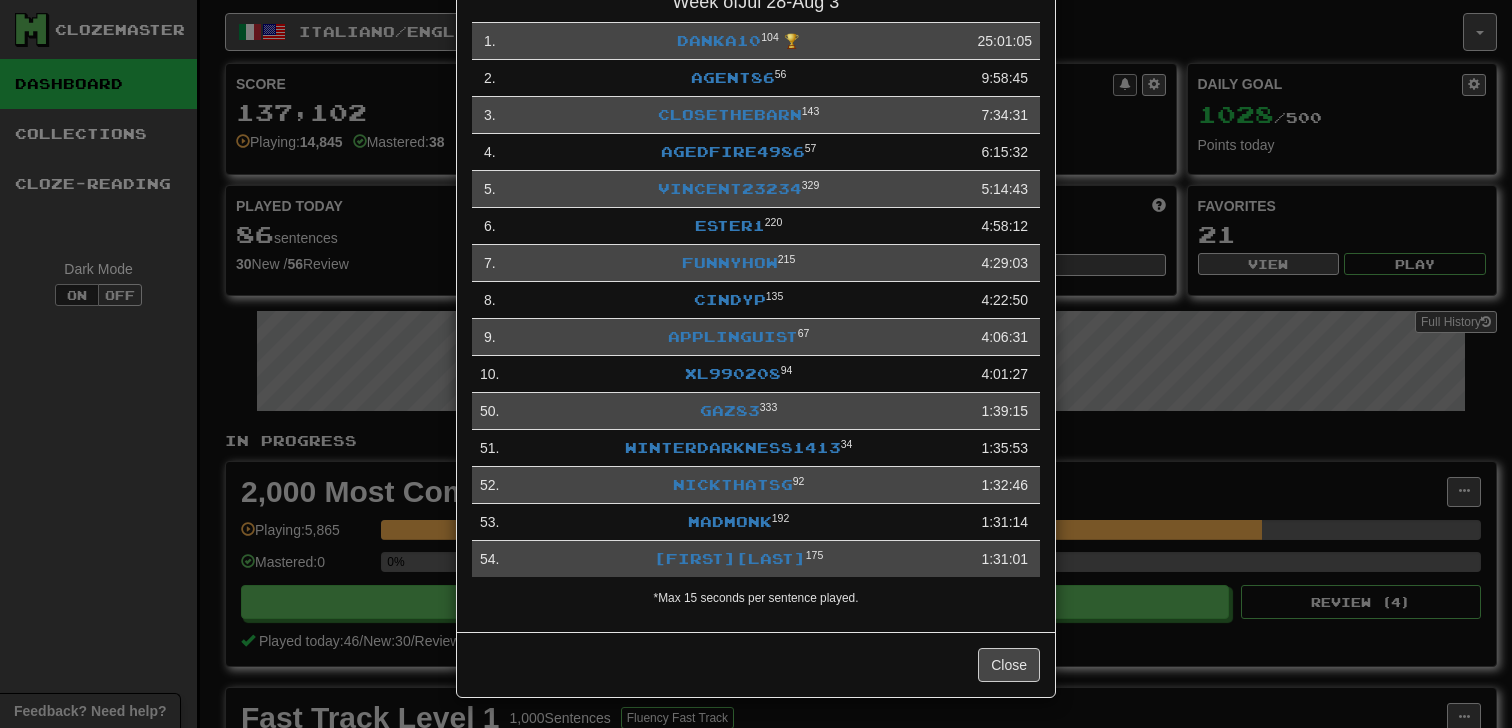 scroll, scrollTop: 0, scrollLeft: 0, axis: both 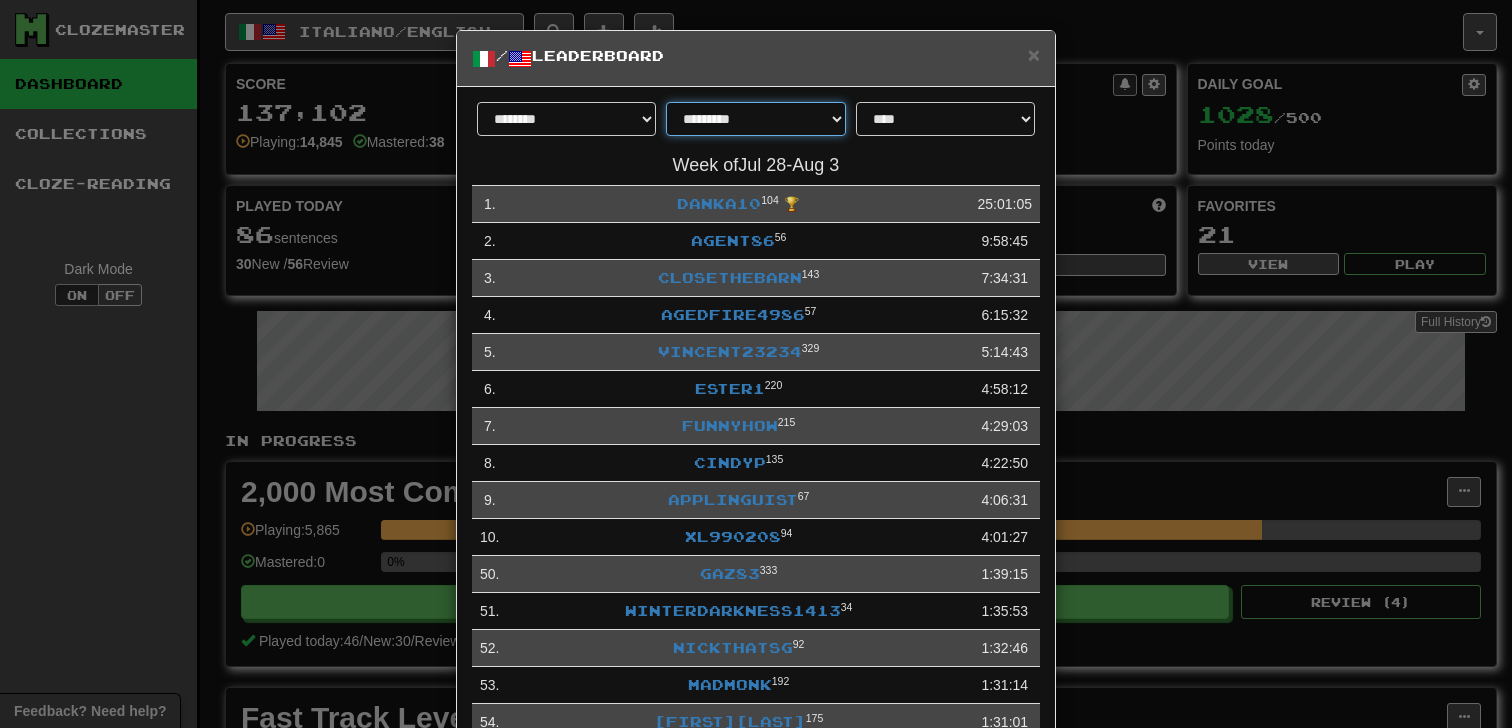 click on "**********" at bounding box center [755, 119] 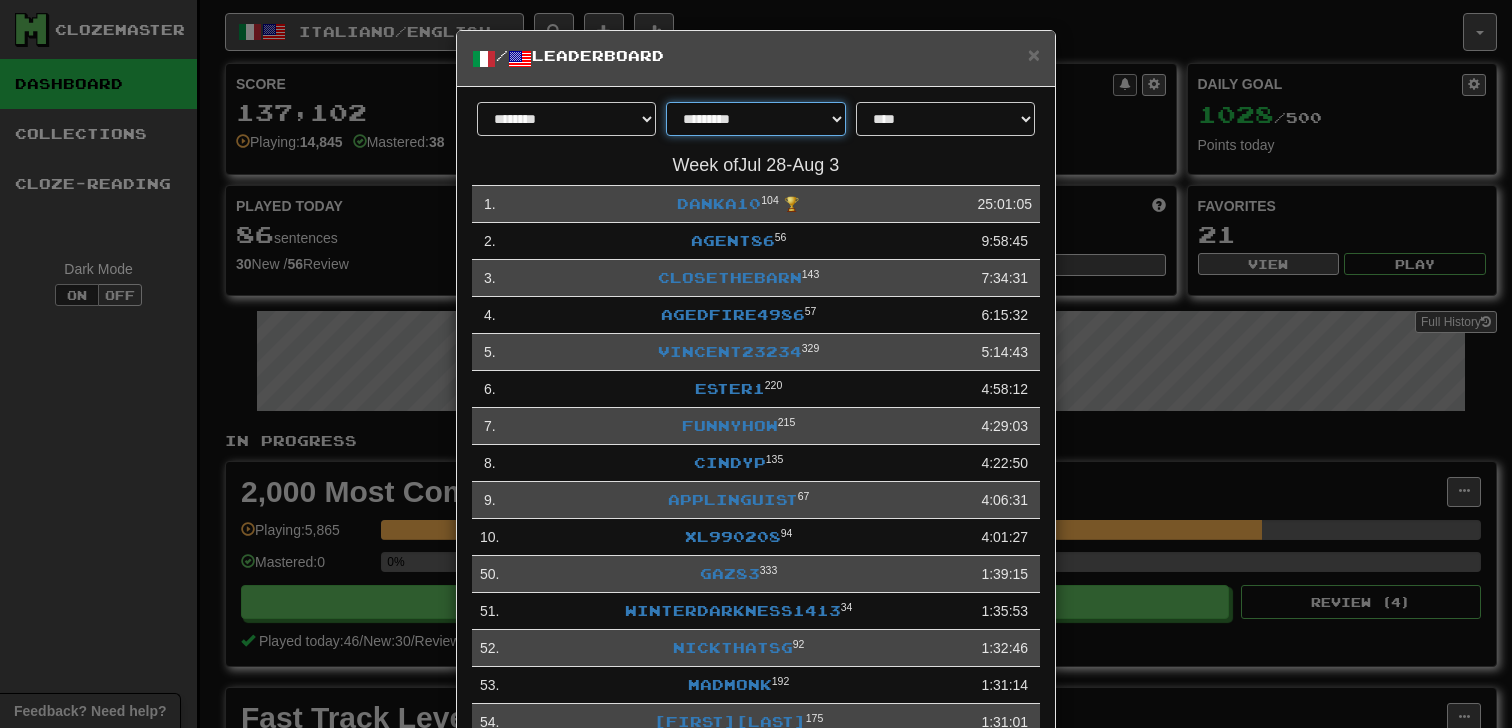 select on "********" 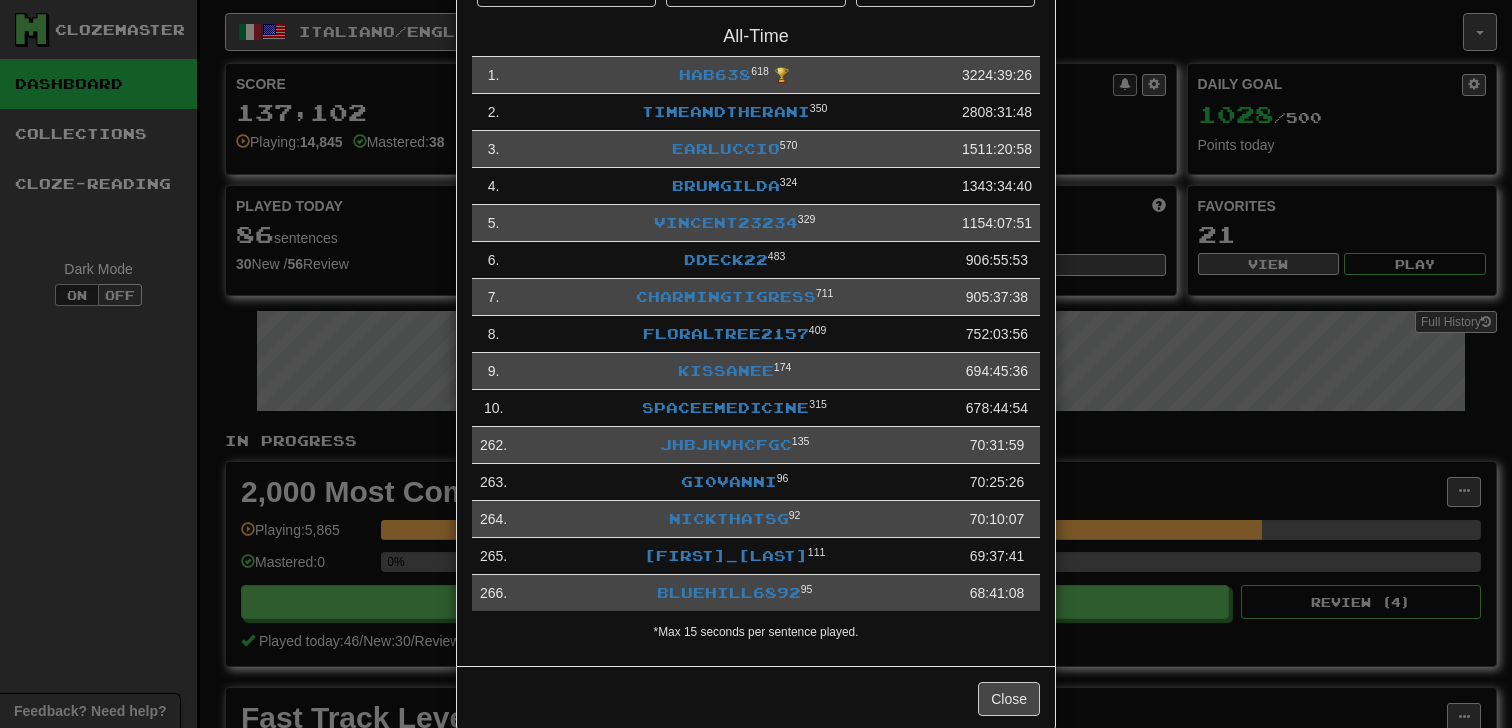 scroll, scrollTop: 170, scrollLeft: 0, axis: vertical 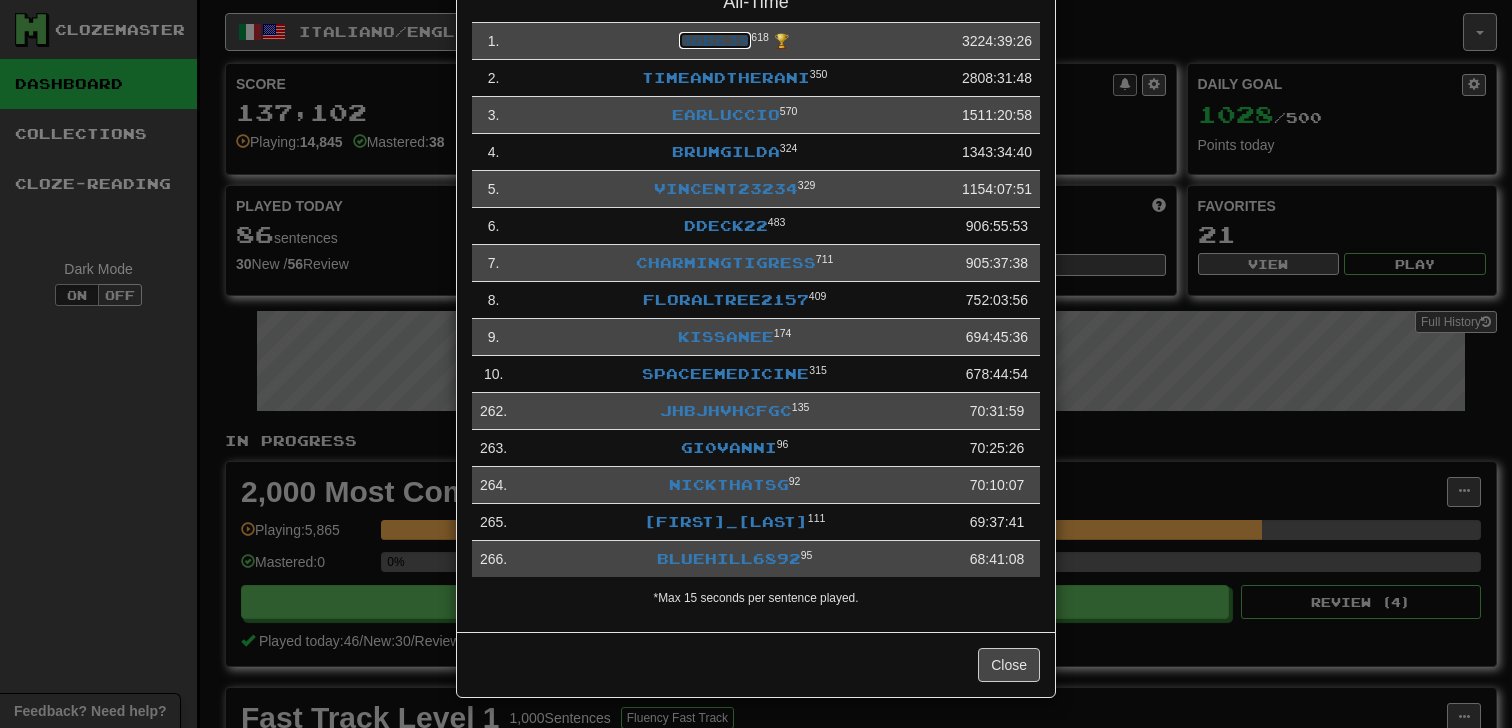 click on "hab638" at bounding box center [715, 40] 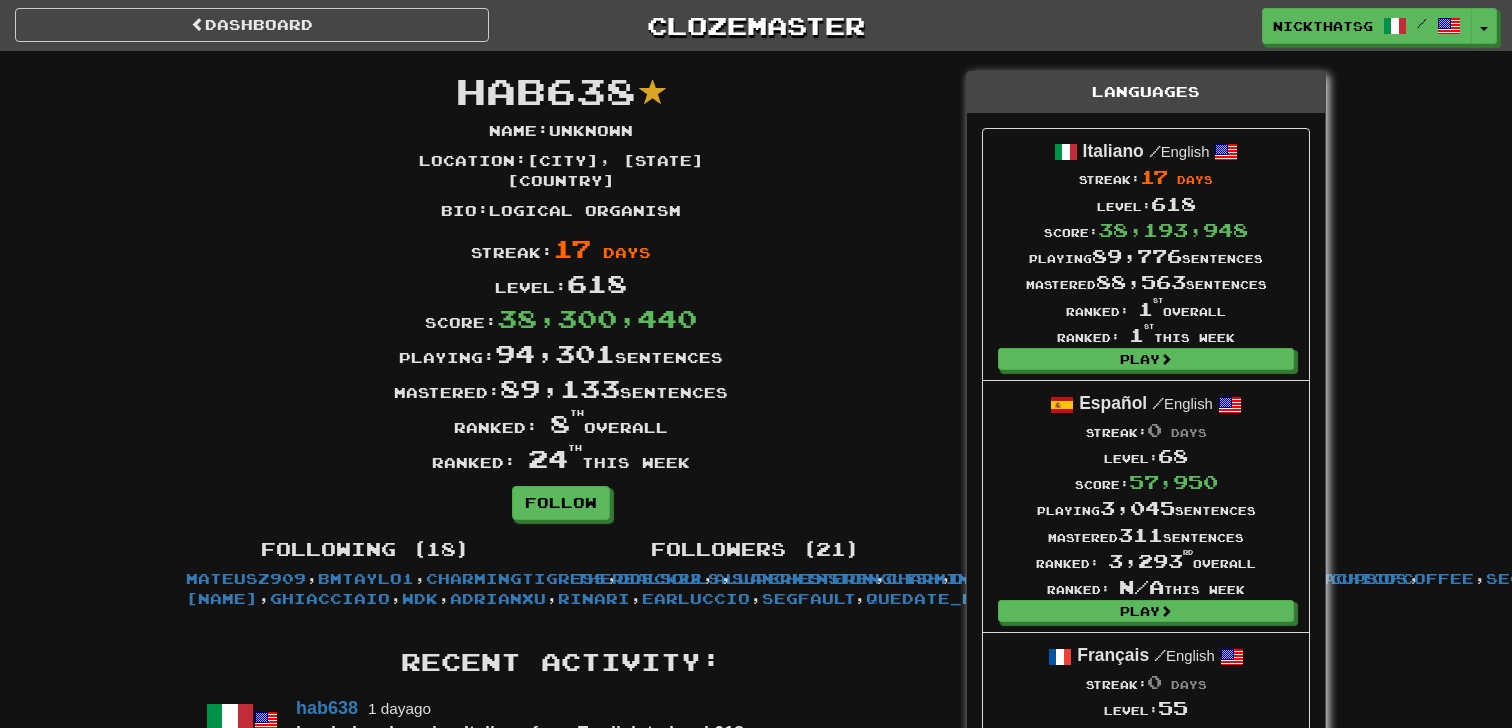scroll, scrollTop: 0, scrollLeft: 0, axis: both 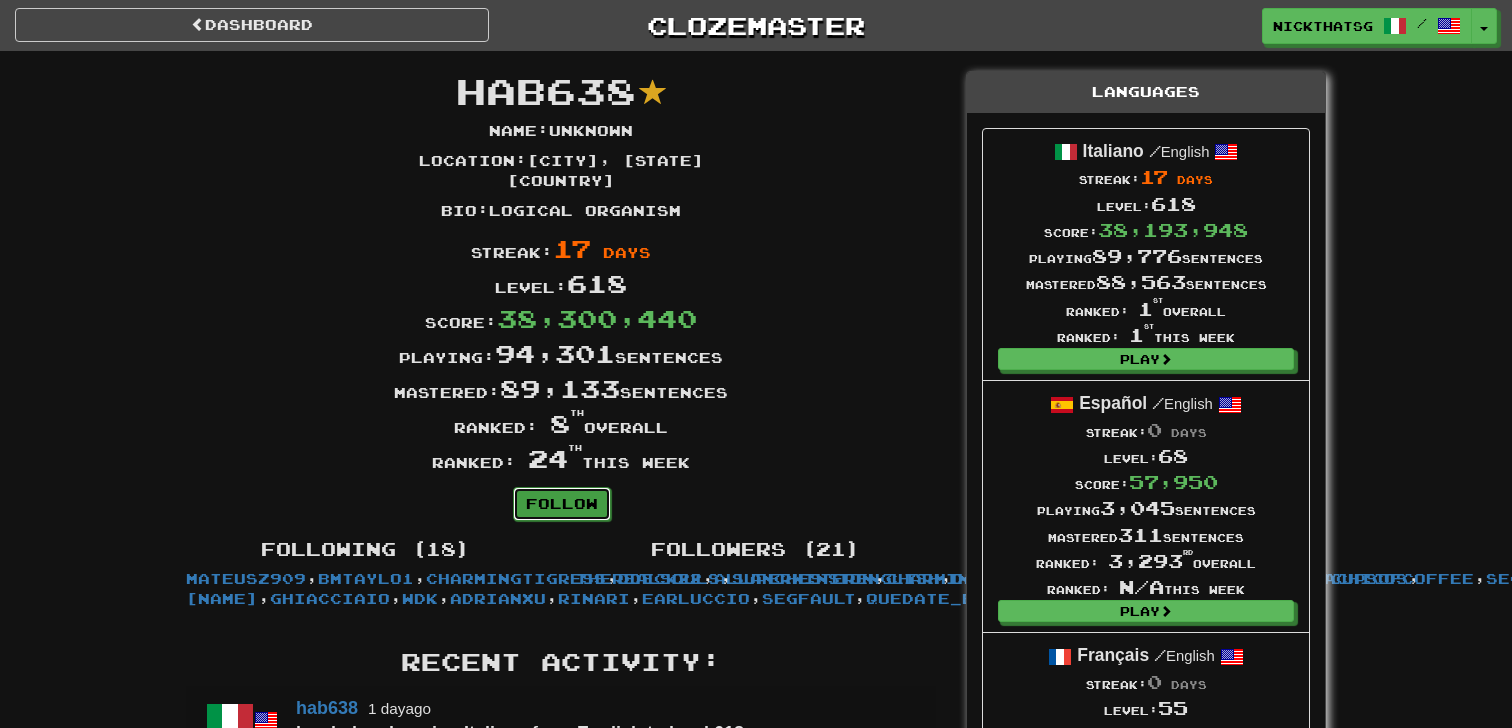 click on "Follow" at bounding box center (562, 504) 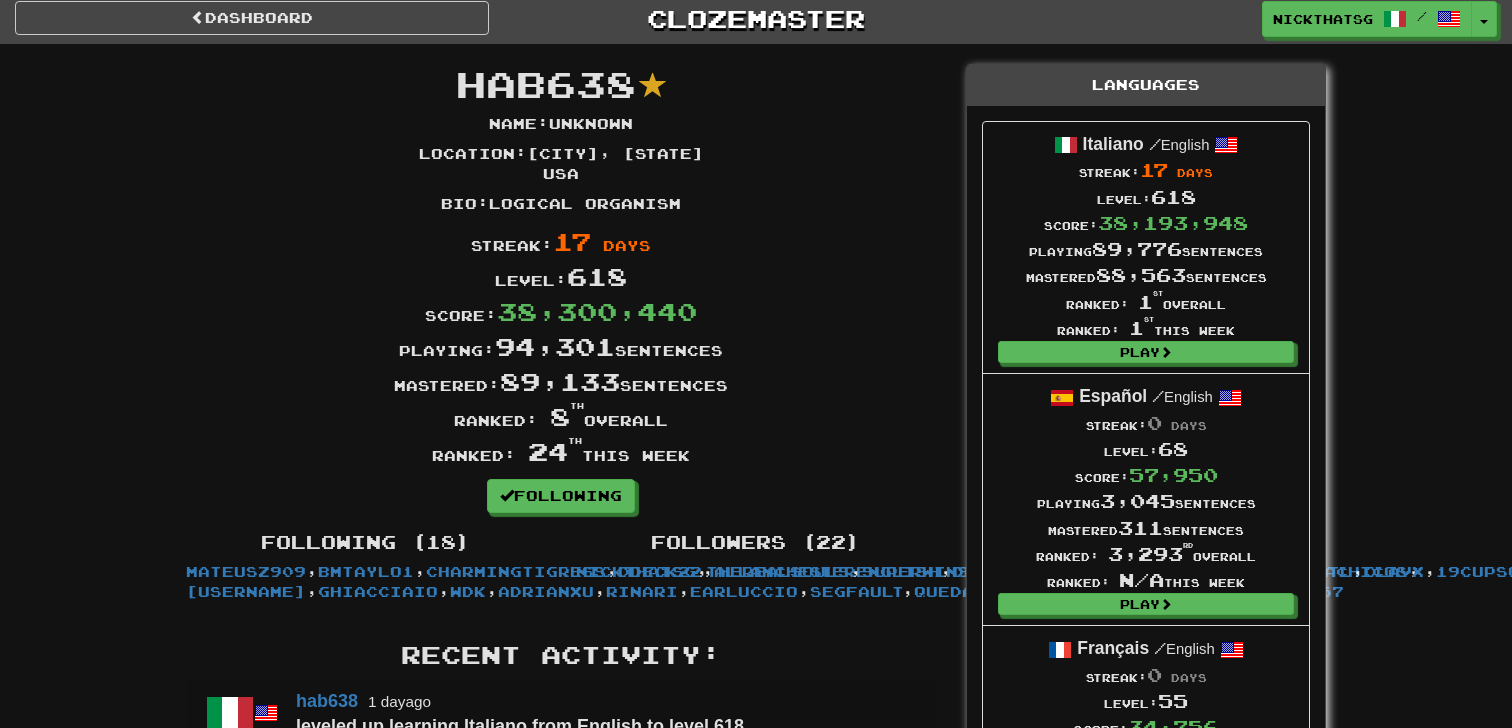 scroll, scrollTop: 6, scrollLeft: 0, axis: vertical 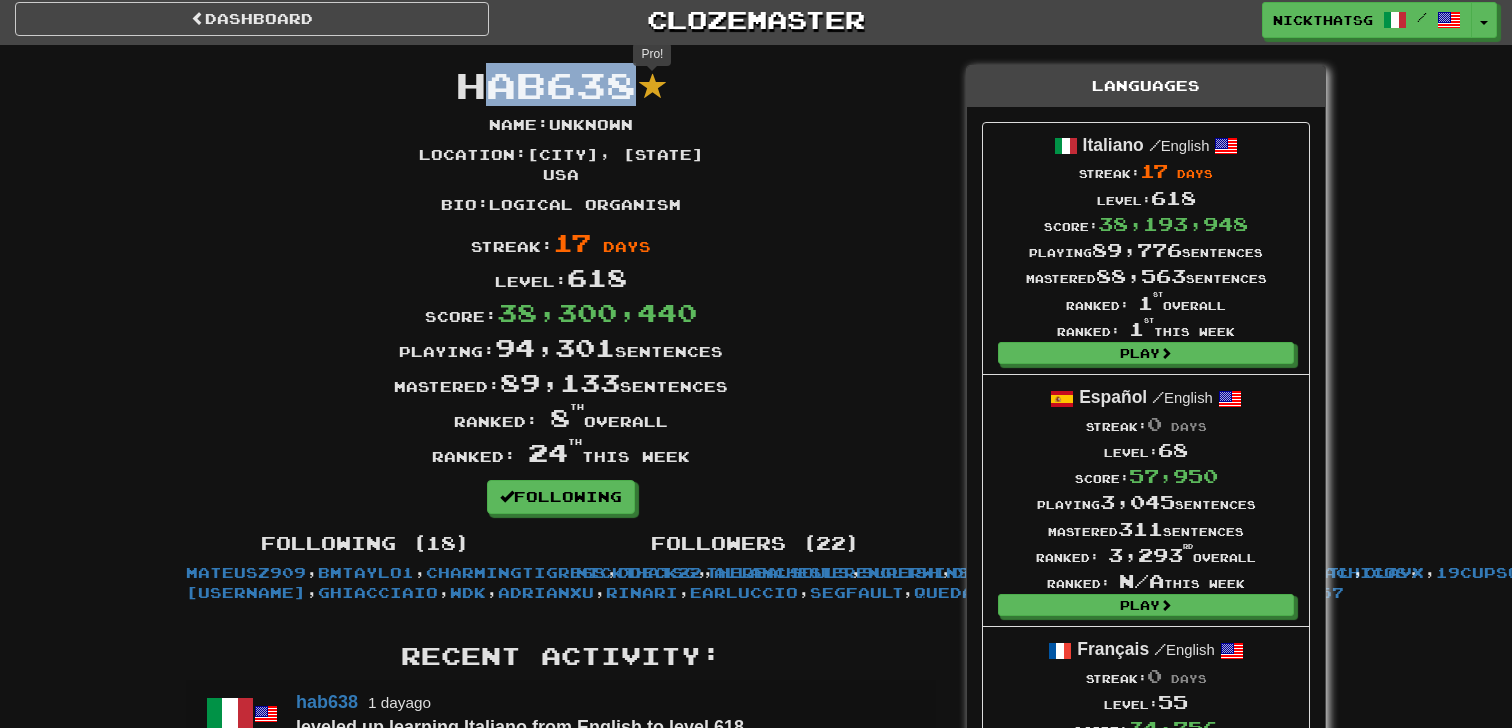 drag, startPoint x: 490, startPoint y: 82, endPoint x: 649, endPoint y: 80, distance: 159.01257 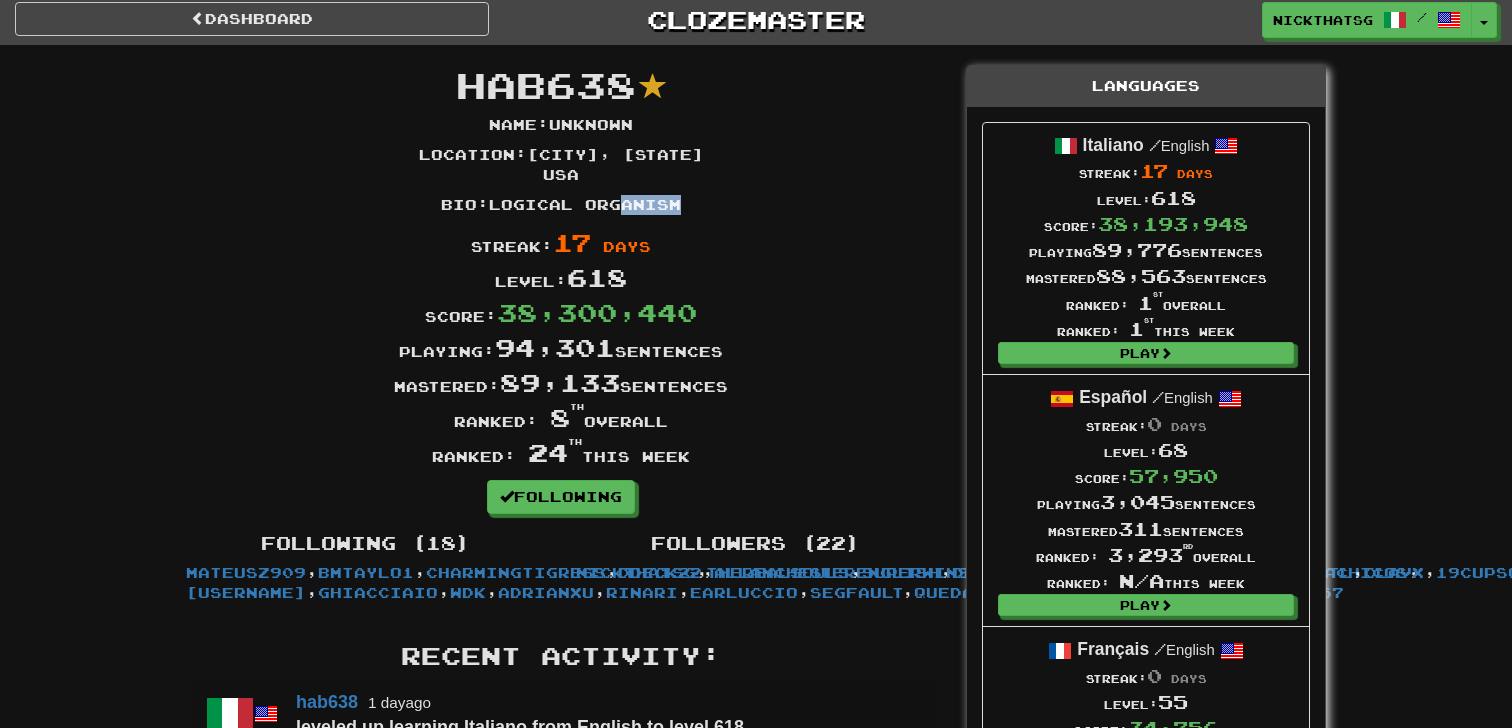 drag, startPoint x: 513, startPoint y: 195, endPoint x: 629, endPoint y: 187, distance: 116.275536 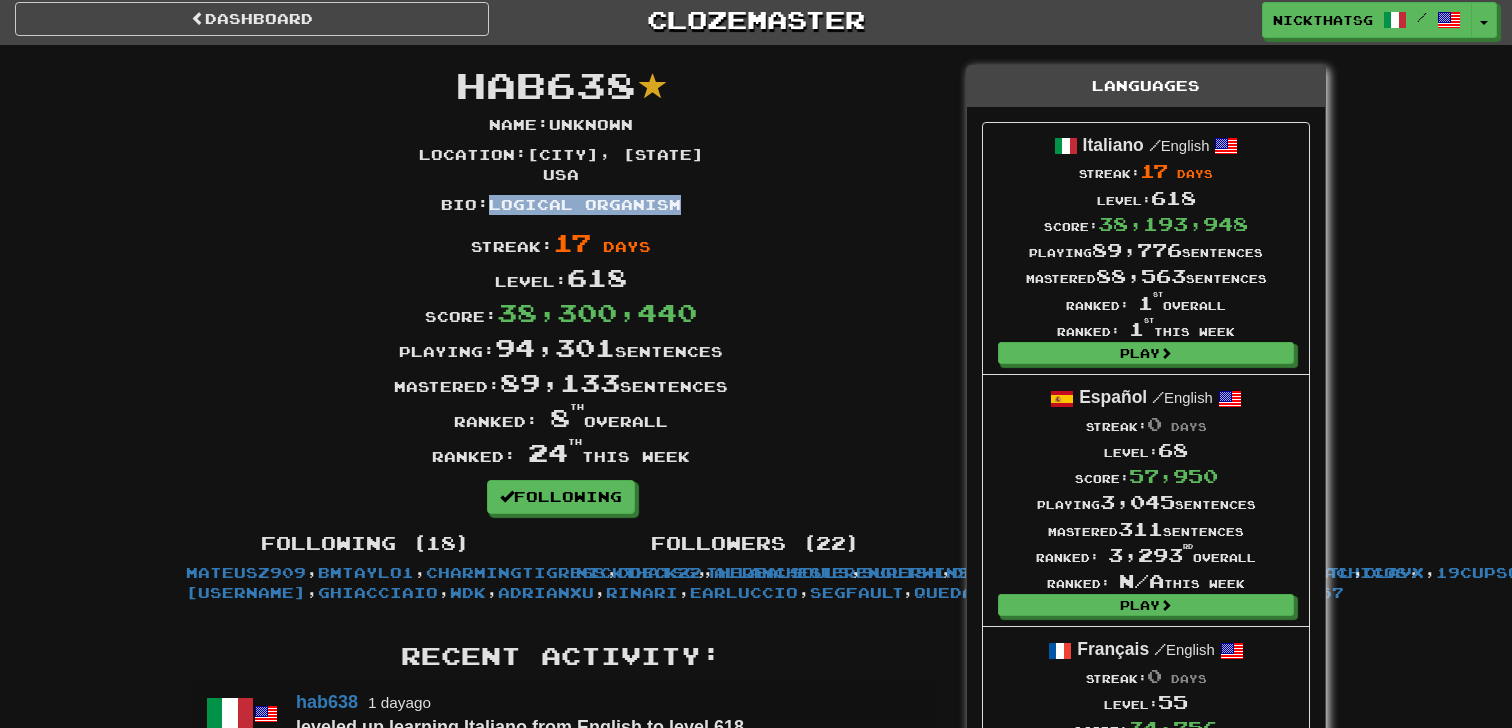 drag, startPoint x: 487, startPoint y: 185, endPoint x: 761, endPoint y: 174, distance: 274.2207 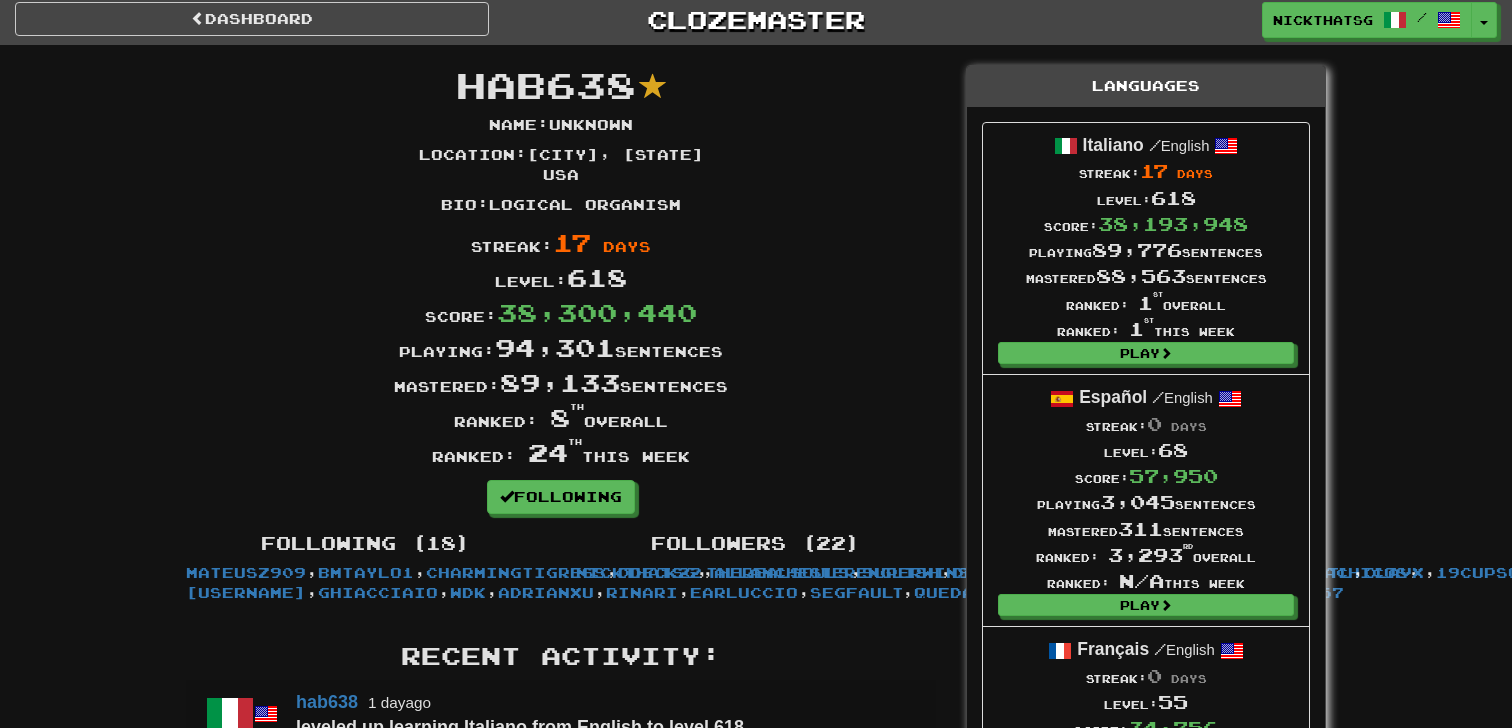 click on "Bio :  logical organism" at bounding box center (561, 210) 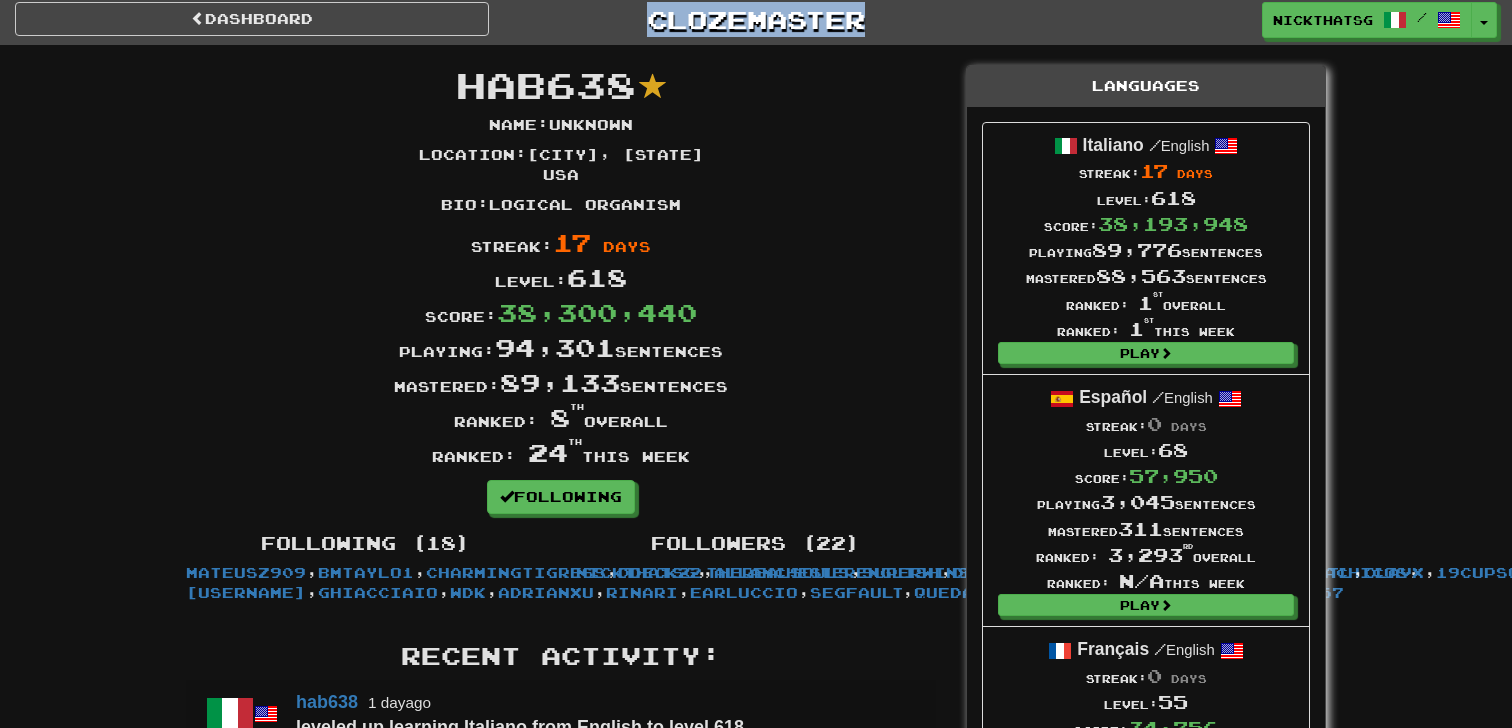 click on "Dashboard
Clozemaster
nickthatsg
/
Toggle Dropdown
Dashboard
Leaderboard
Activity Feed
Notifications
Profile
Discussions
Italiano
/
English
Streak:
20
Review:
144
Daily Goal:  1028 /500
Languages
Account
Logout
nickthatsg
/
Toggle Dropdown
Dashboard
Leaderboard
Activity Feed
Notifications
Profile
Discussions
Italiano
/
English
Streak:
20
Review:
144
Daily Goal:  1028 /500
Languages
Account
Logout
clozemaster" at bounding box center [756, 19] 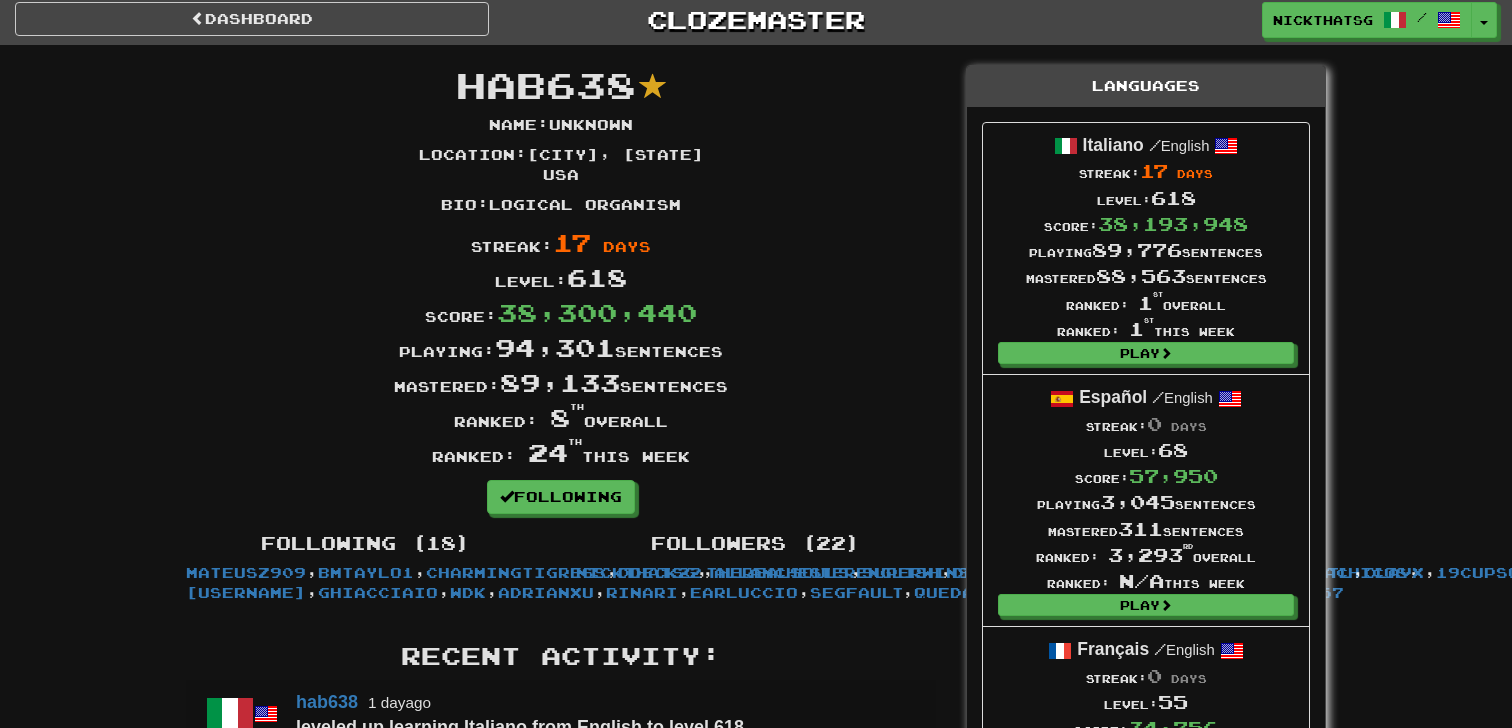 click on "Dashboard
Clozemaster
nickthatsg
/
Toggle Dropdown
Dashboard
Leaderboard
Activity Feed
Notifications
Profile
Discussions
Italiano
/
English
Streak:
20
Review:
144
Daily Goal:  1028 /500
Languages
Account
Logout
nickthatsg
/
Toggle Dropdown
Dashboard
Leaderboard
Activity Feed
Notifications
Profile
Discussions
Italiano
/
English
Streak:
20
Review:
144
Daily Goal:  1028 /500
Languages
Account
Logout
clozemaster" at bounding box center (756, 19) 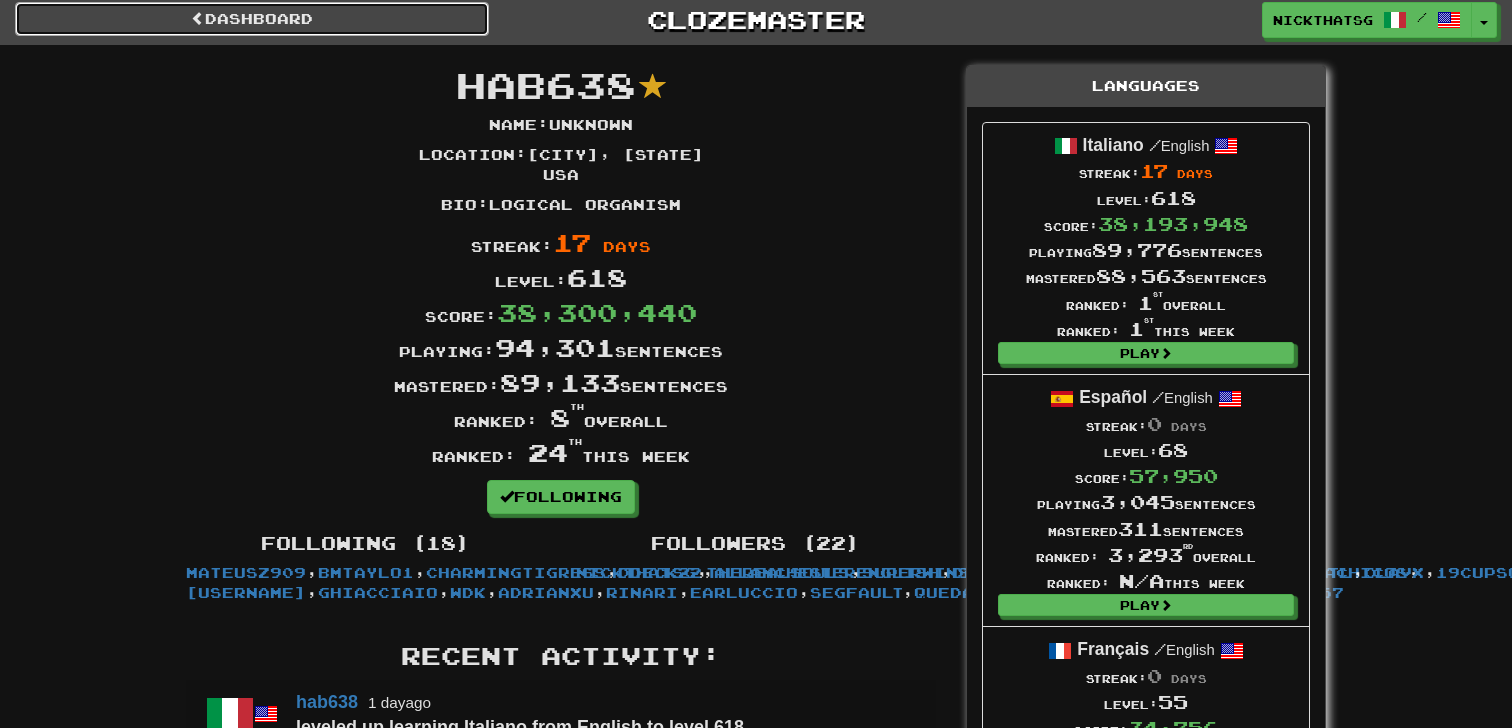 click on "Dashboard" at bounding box center (252, 19) 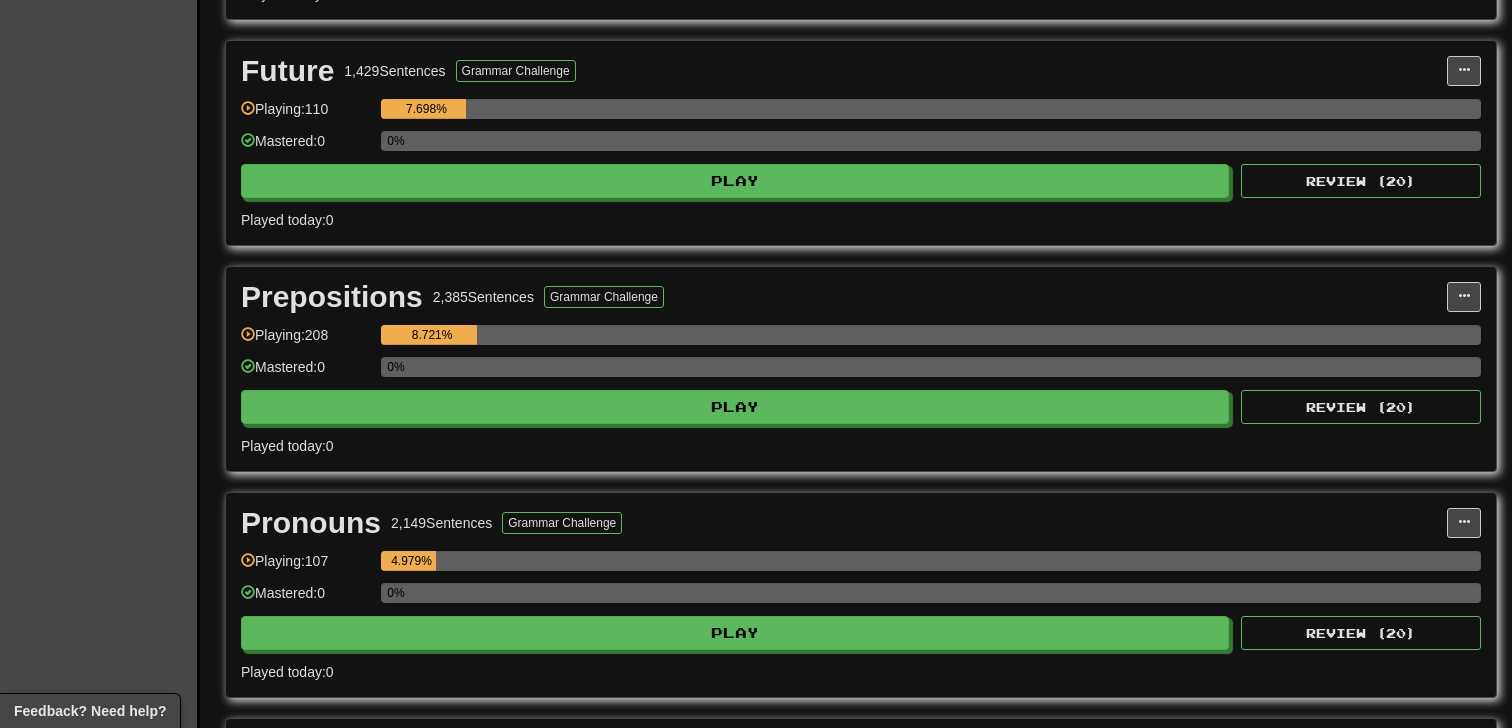 scroll, scrollTop: 871, scrollLeft: 0, axis: vertical 